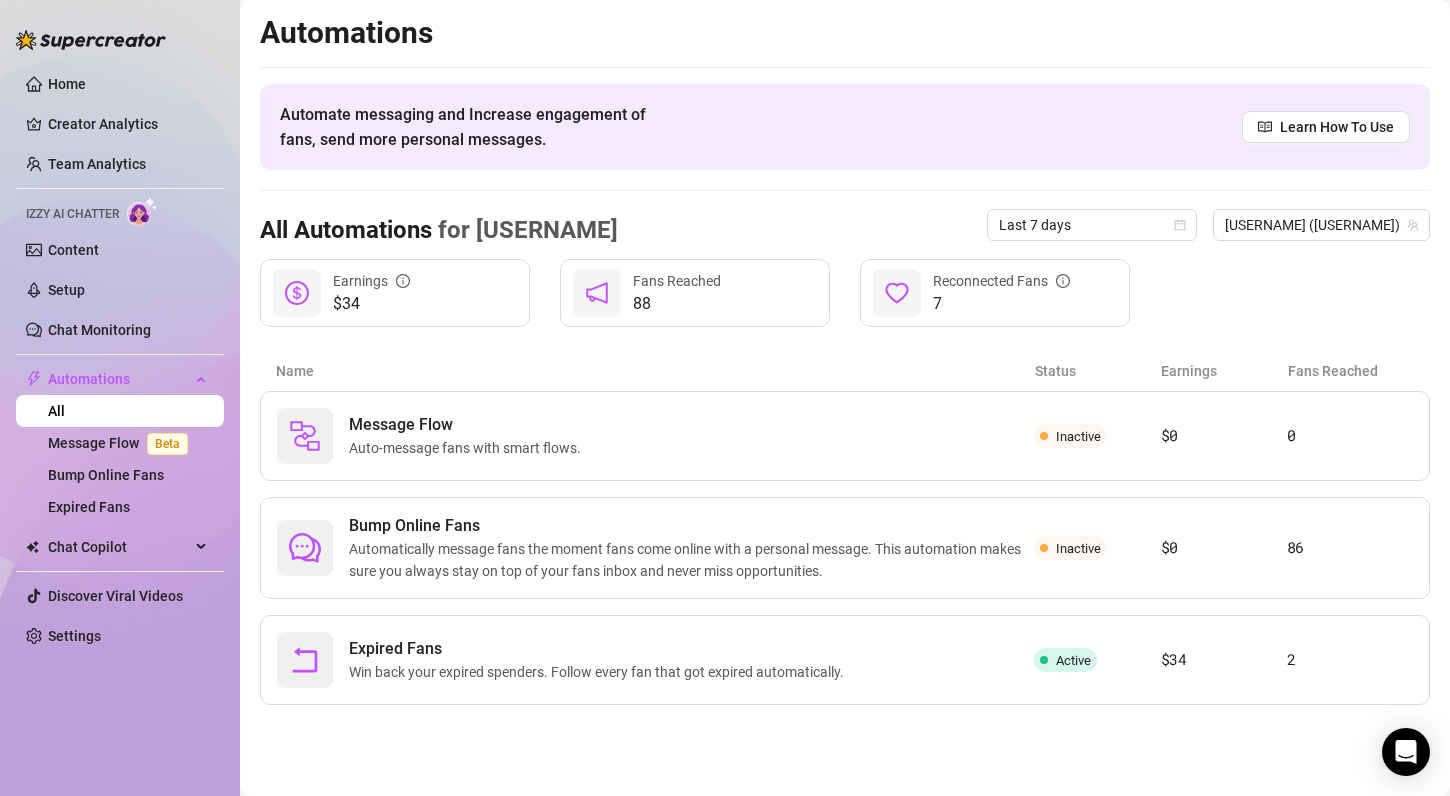 scroll, scrollTop: 0, scrollLeft: 0, axis: both 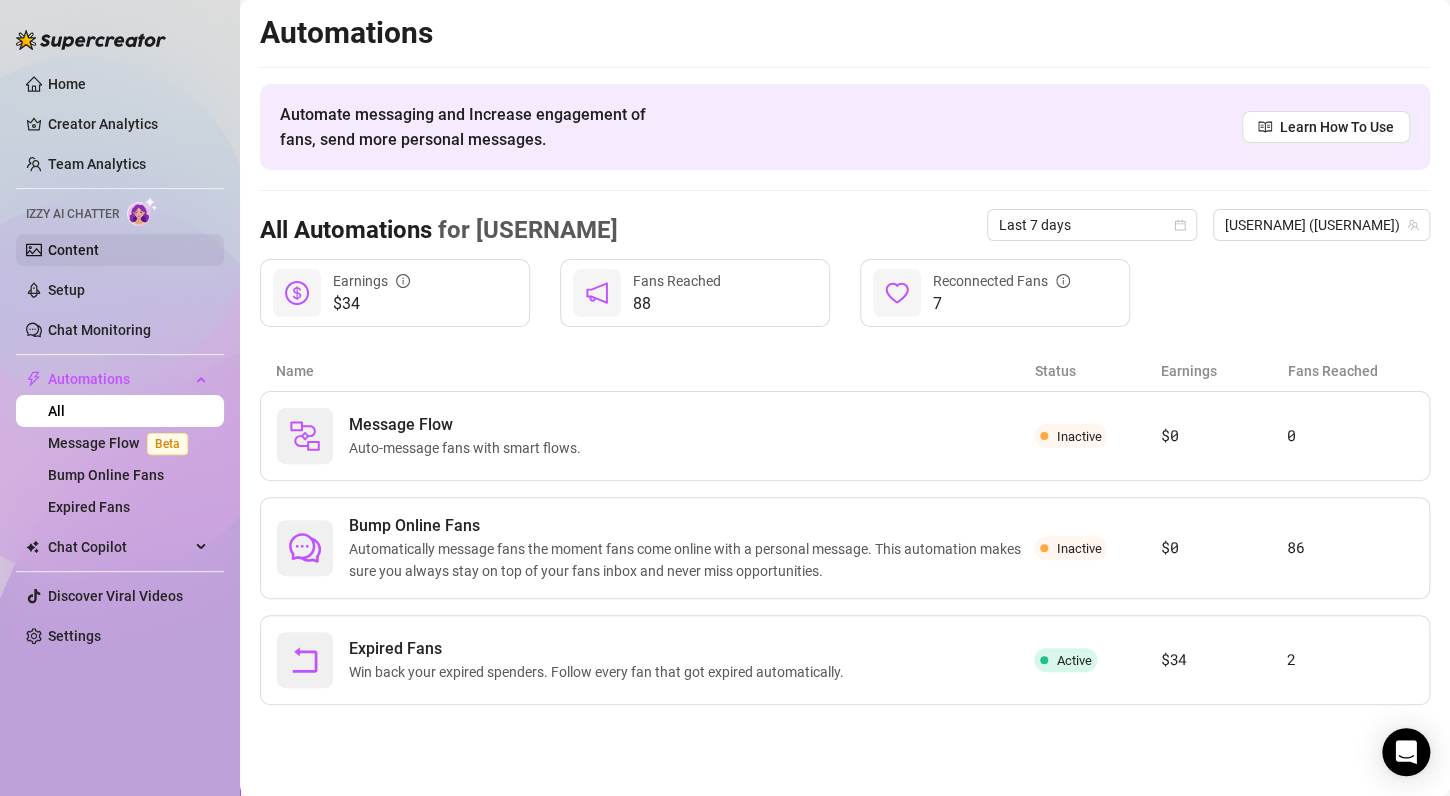 click on "Content" at bounding box center (73, 250) 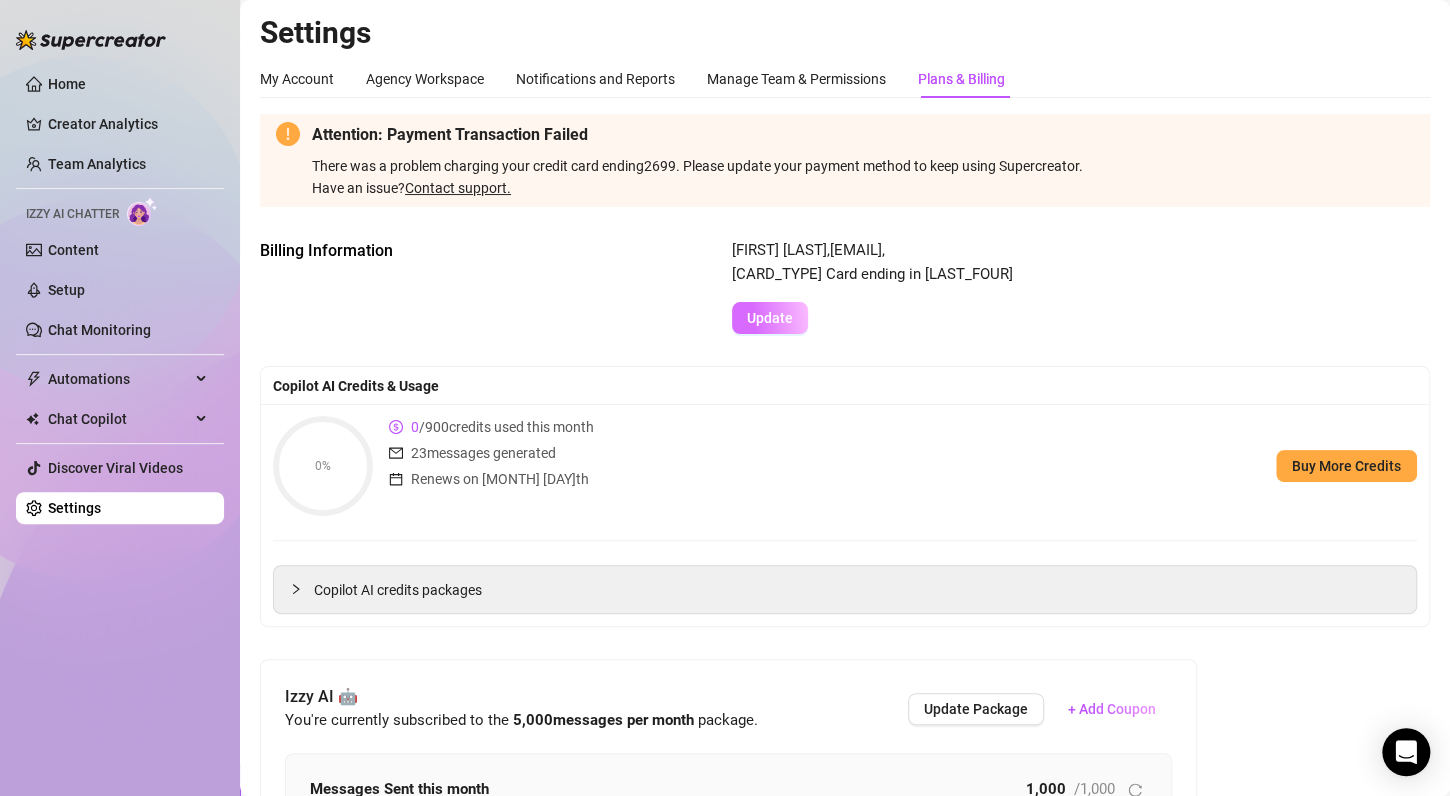 click on "Update" at bounding box center (770, 318) 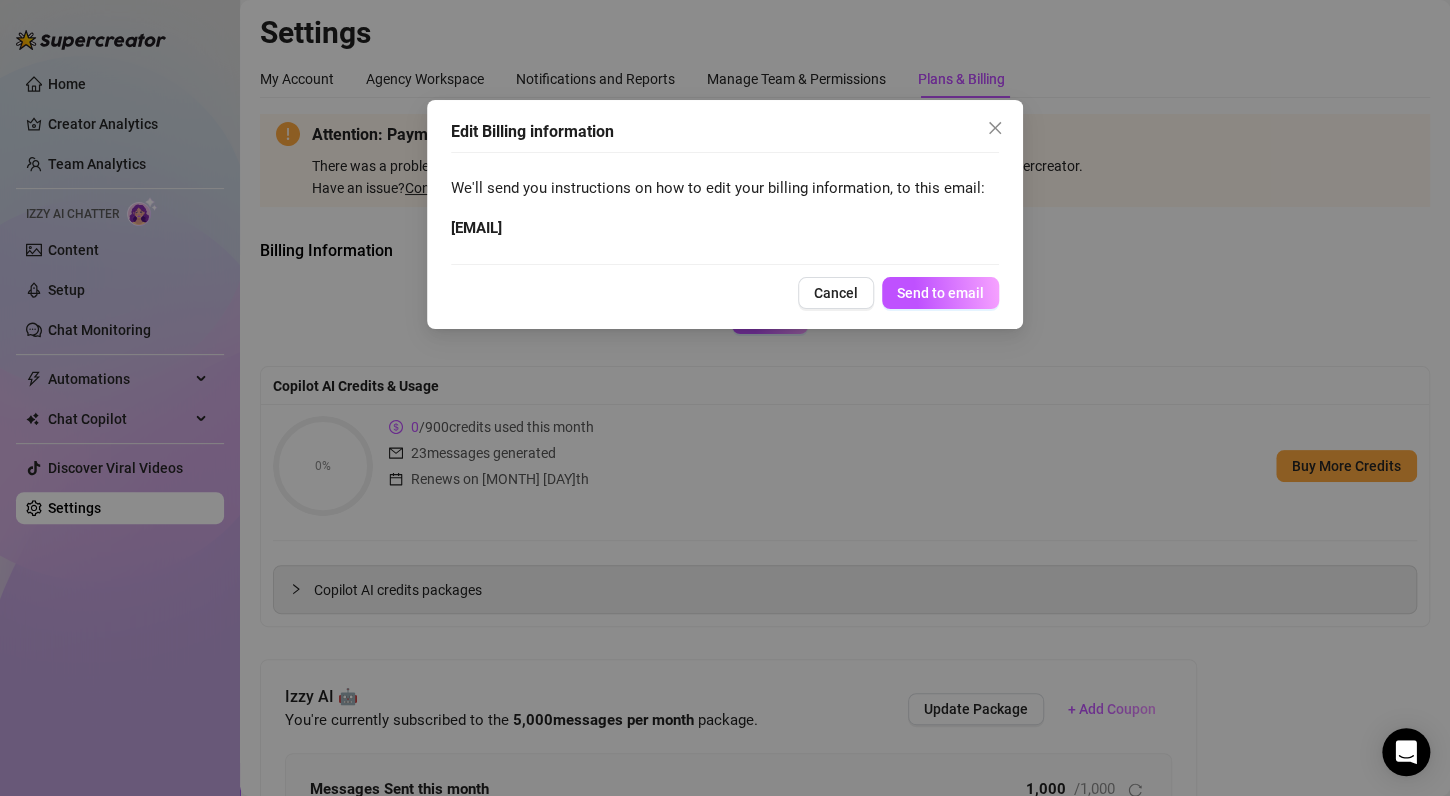 click on "Edit Billing information We'll send you instructions on how to edit your billing information, to this email: [EMAIL] Cancel Send to email" at bounding box center [725, 398] 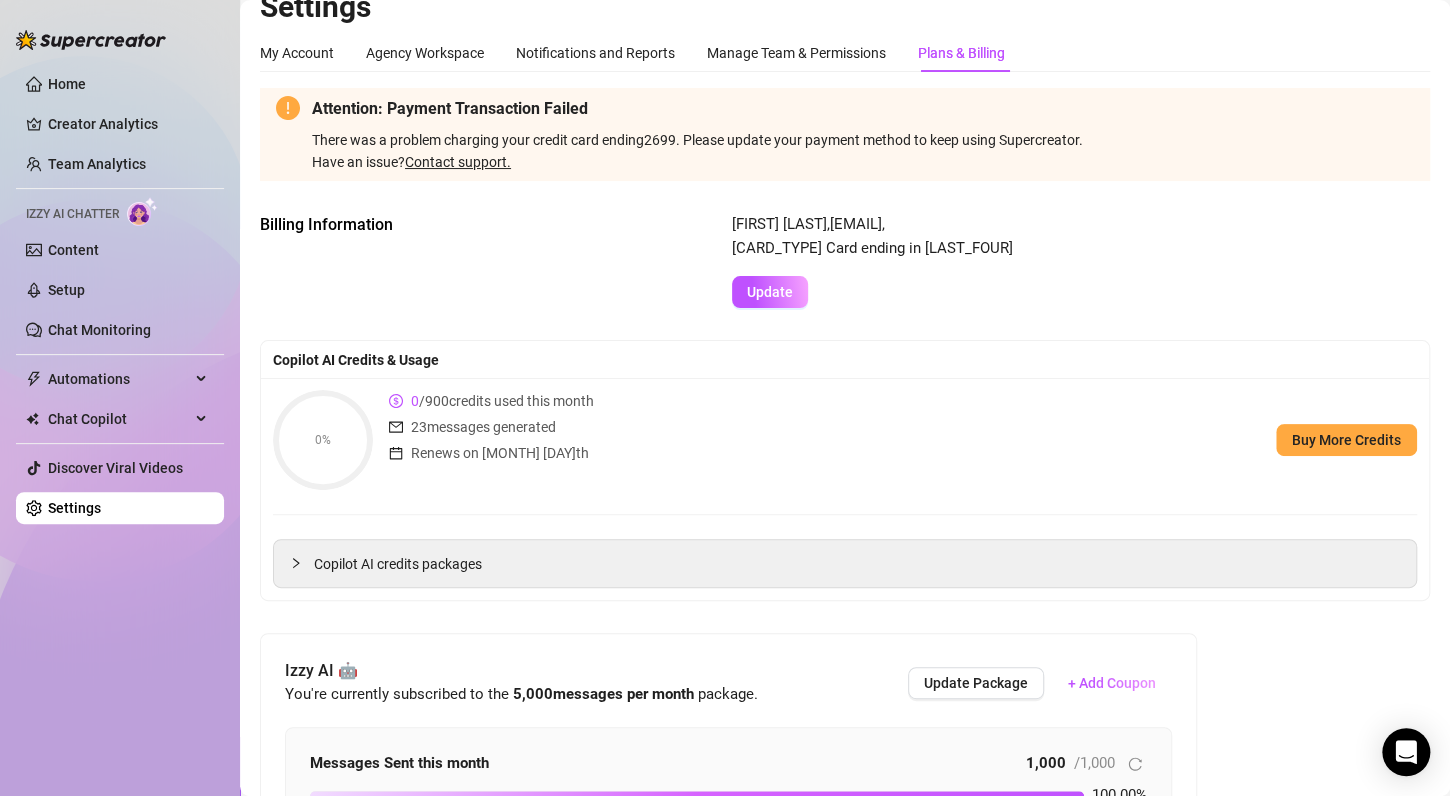 scroll, scrollTop: 0, scrollLeft: 0, axis: both 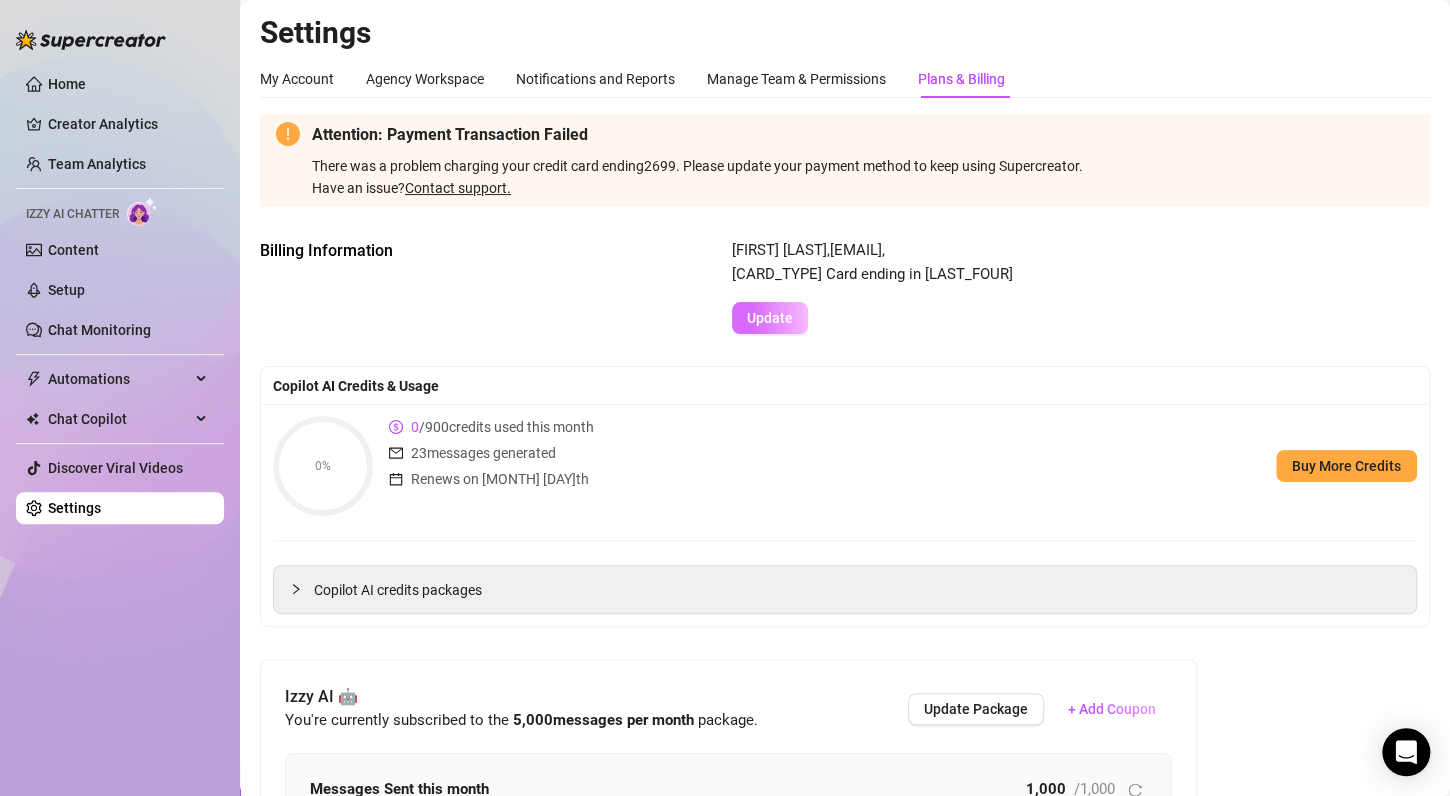 click on "Update" at bounding box center (770, 318) 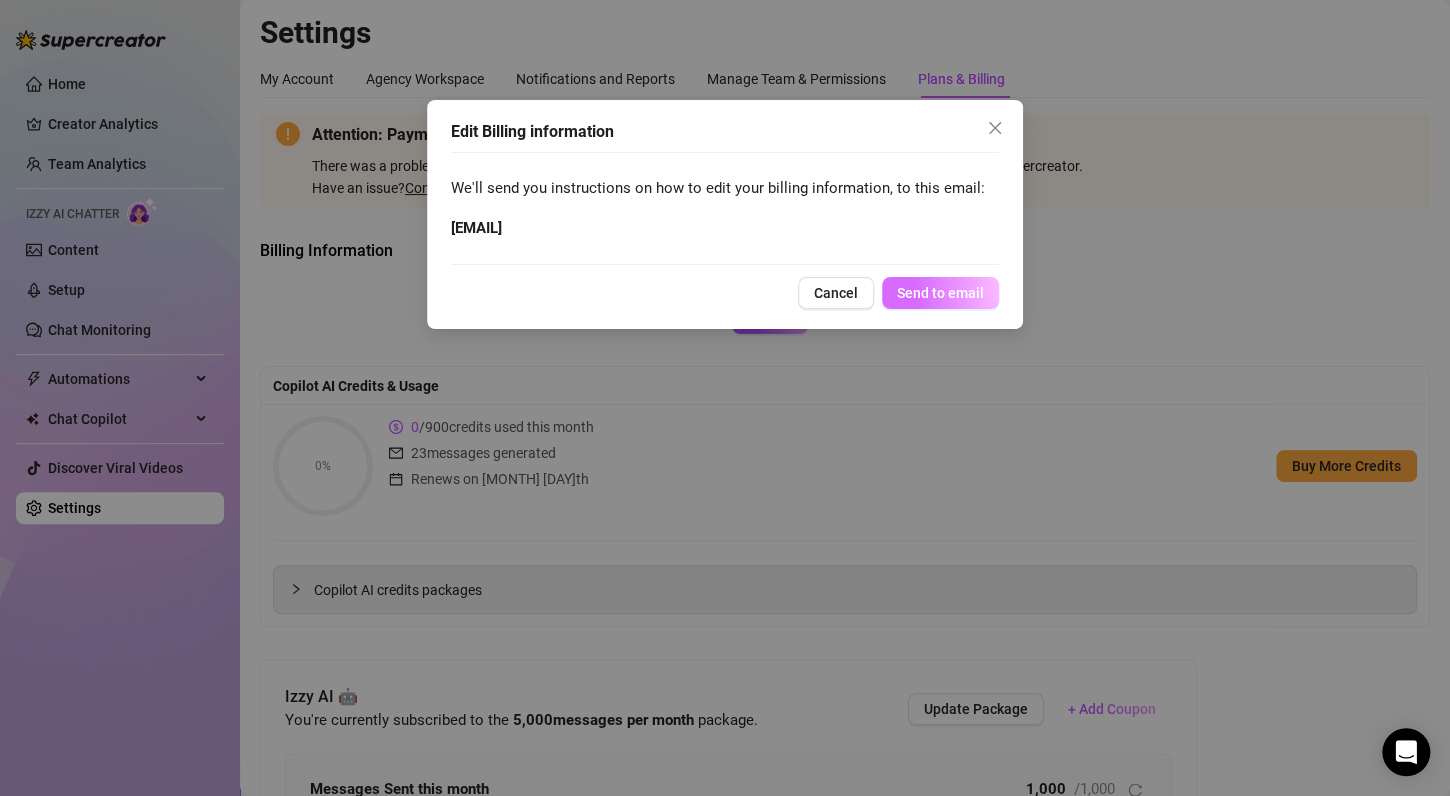 click on "Send to email" at bounding box center (940, 293) 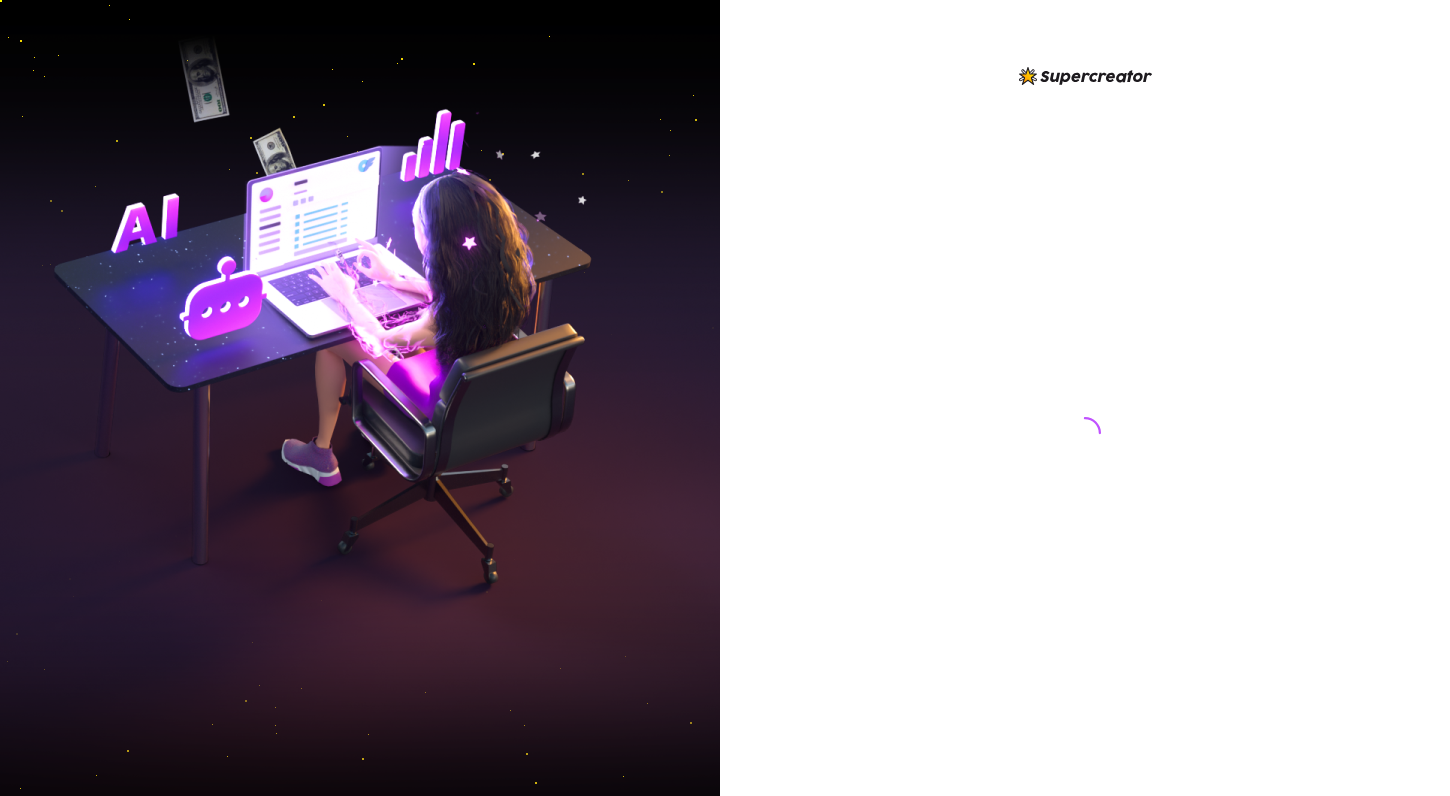 scroll, scrollTop: 0, scrollLeft: 0, axis: both 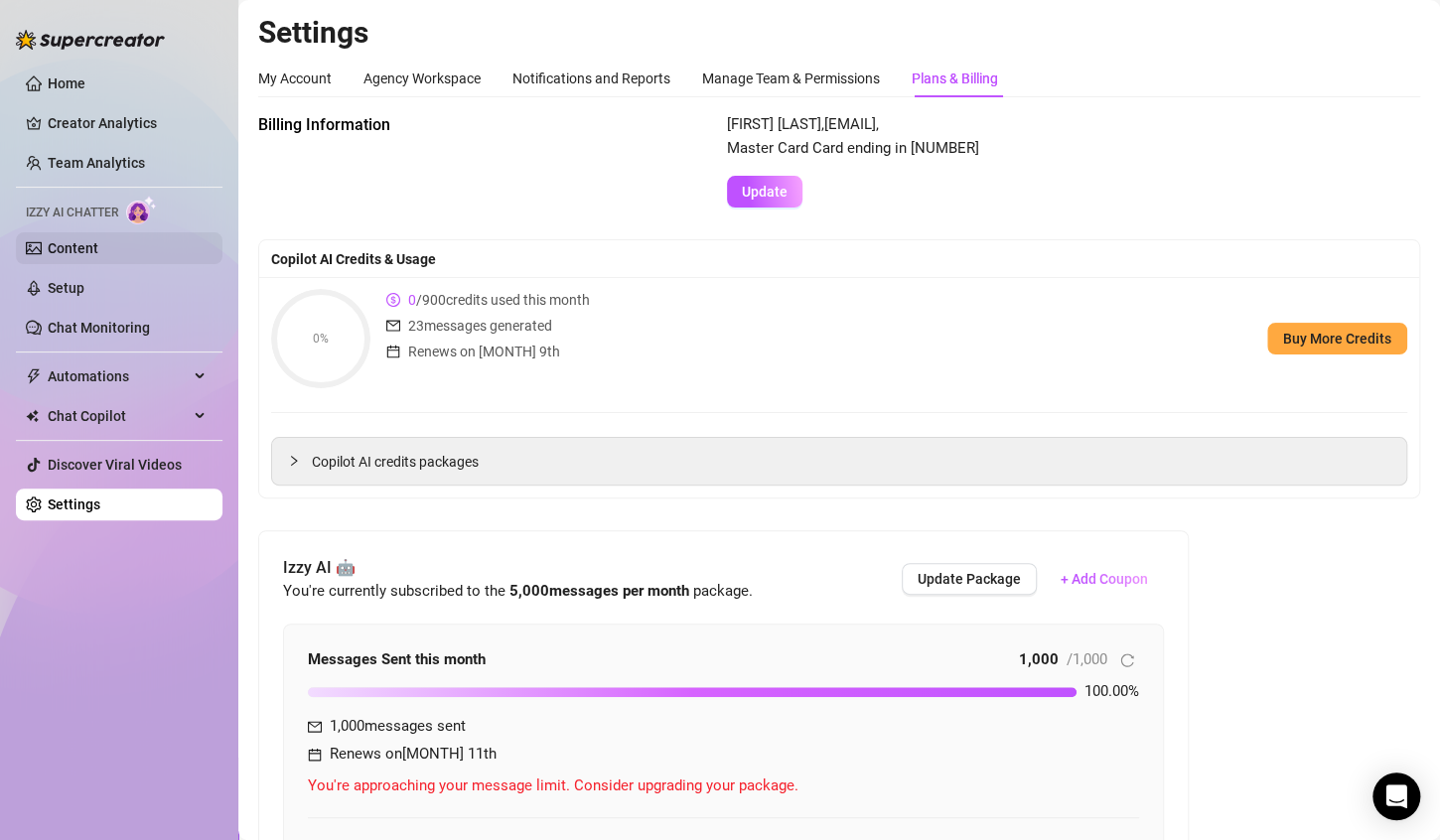 click on "Content" at bounding box center [72, 248] 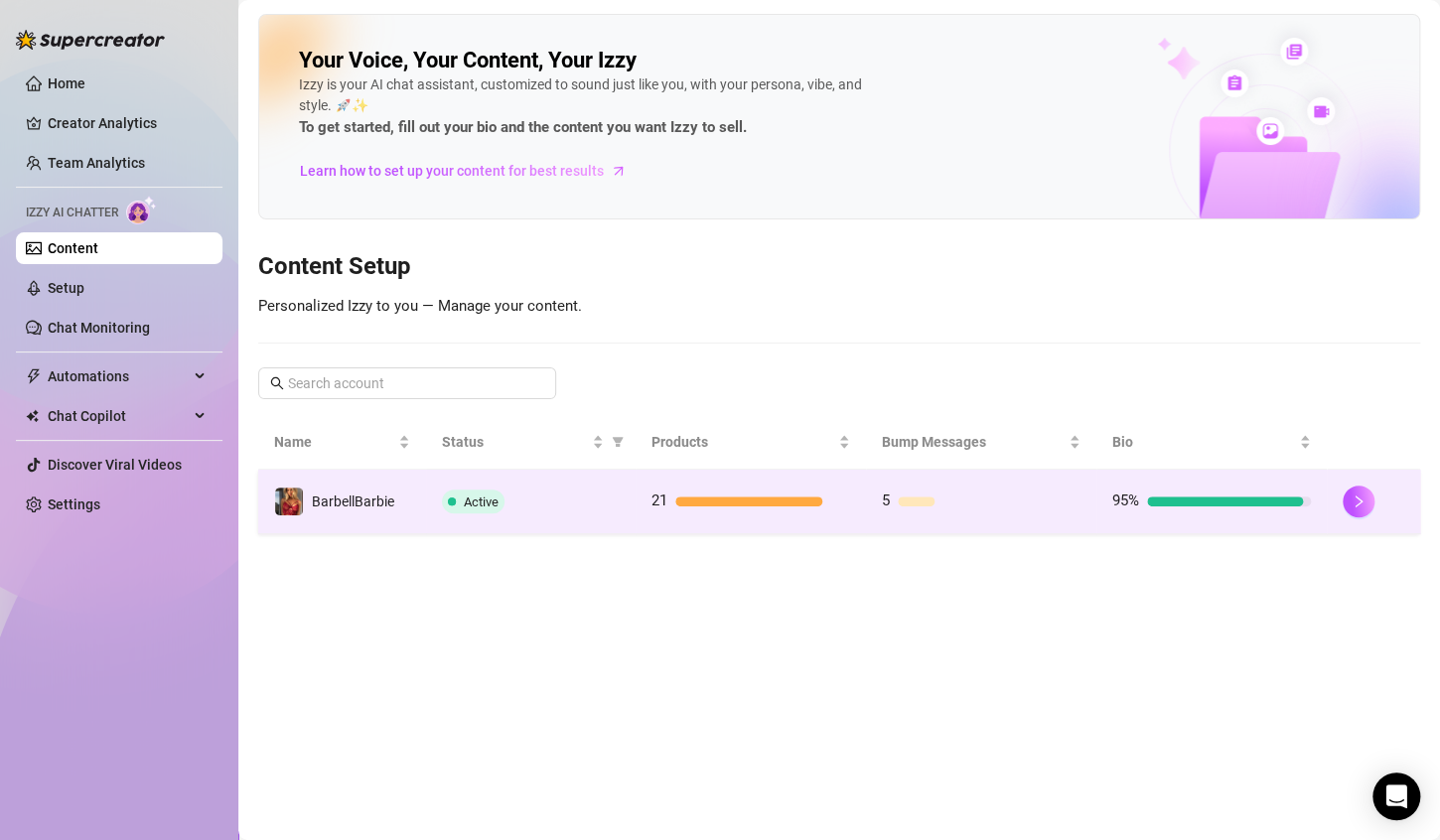 click on "Active" at bounding box center (530, 501) 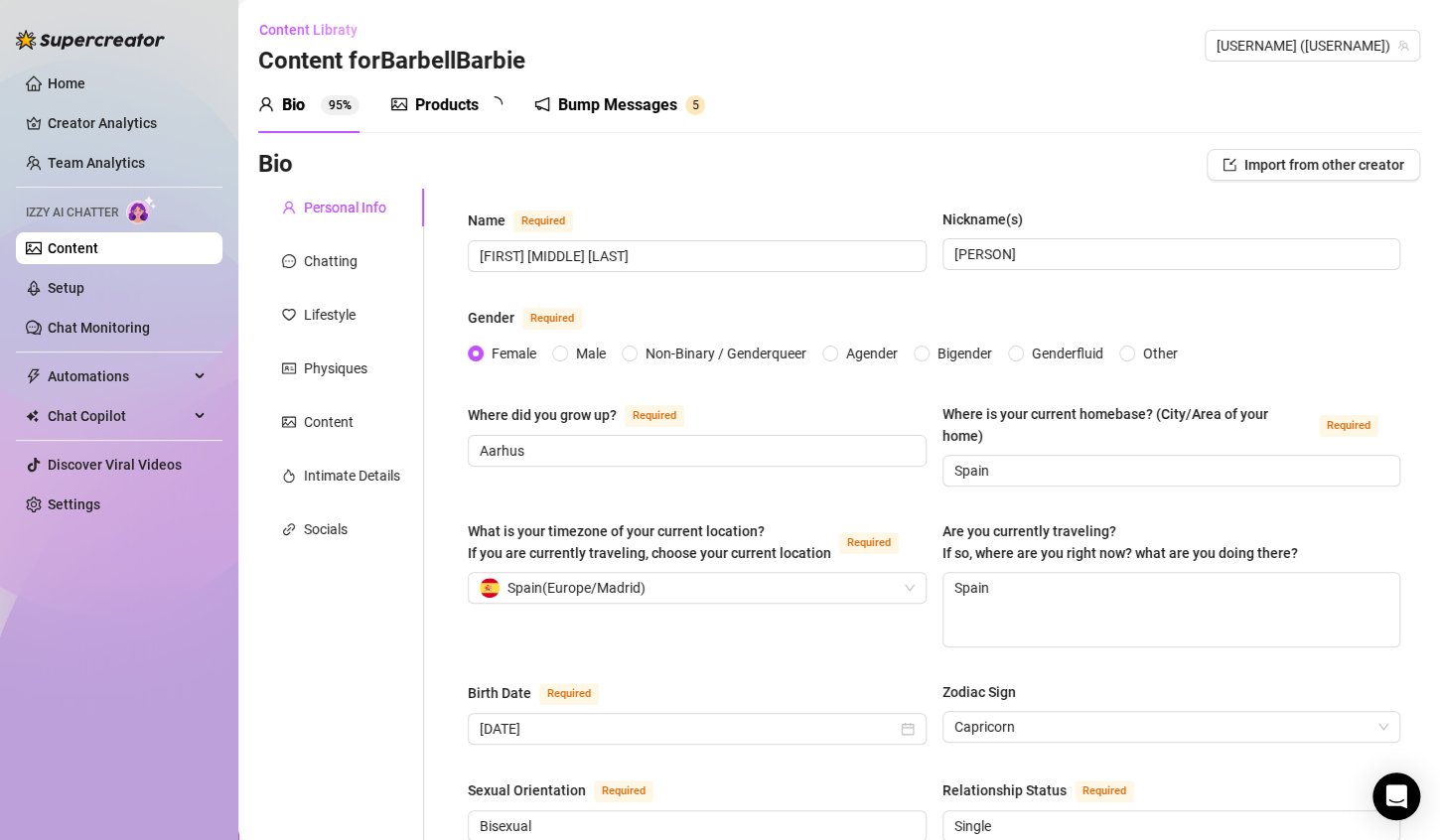 type 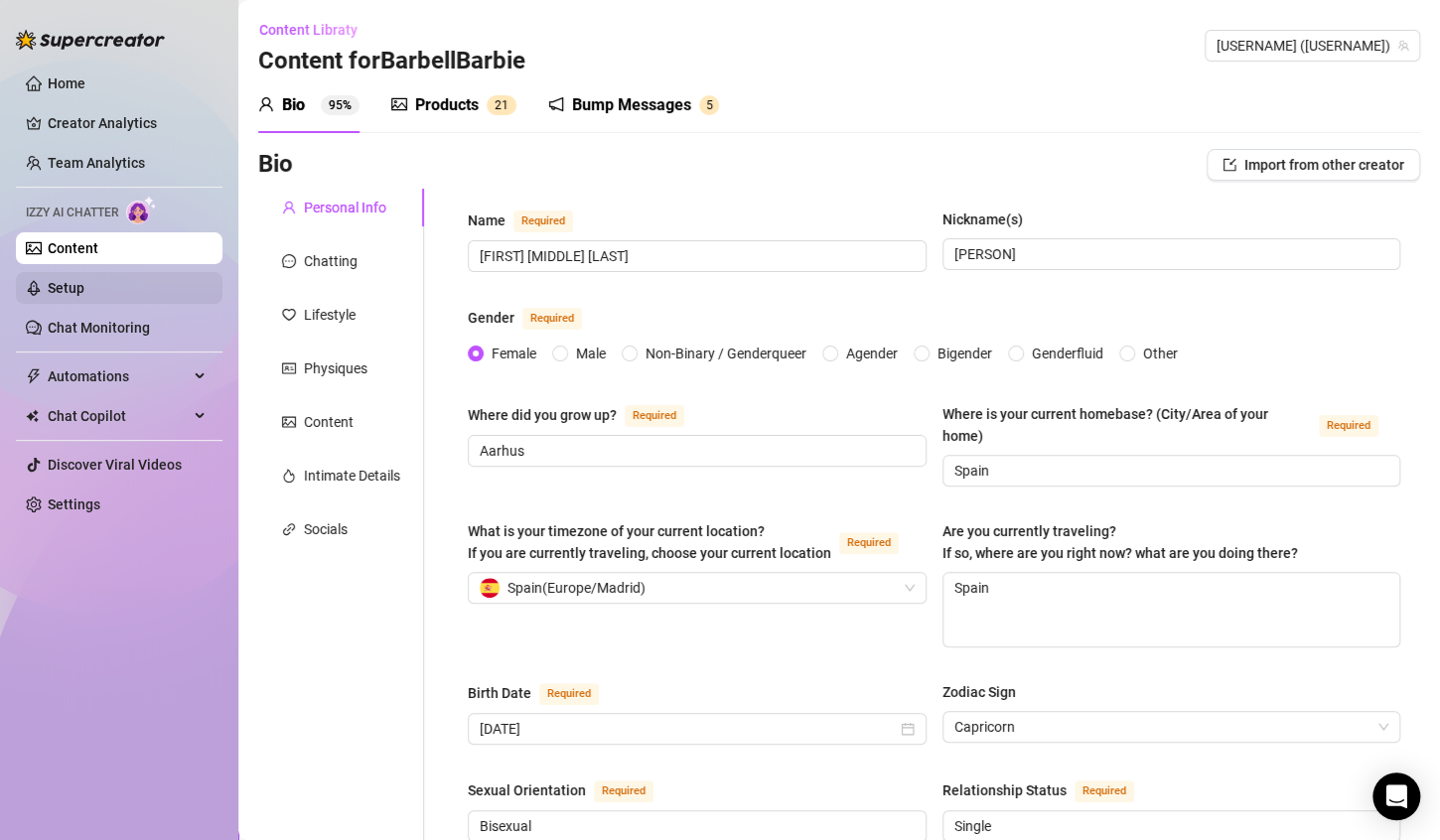 click on "Setup" at bounding box center [66, 288] 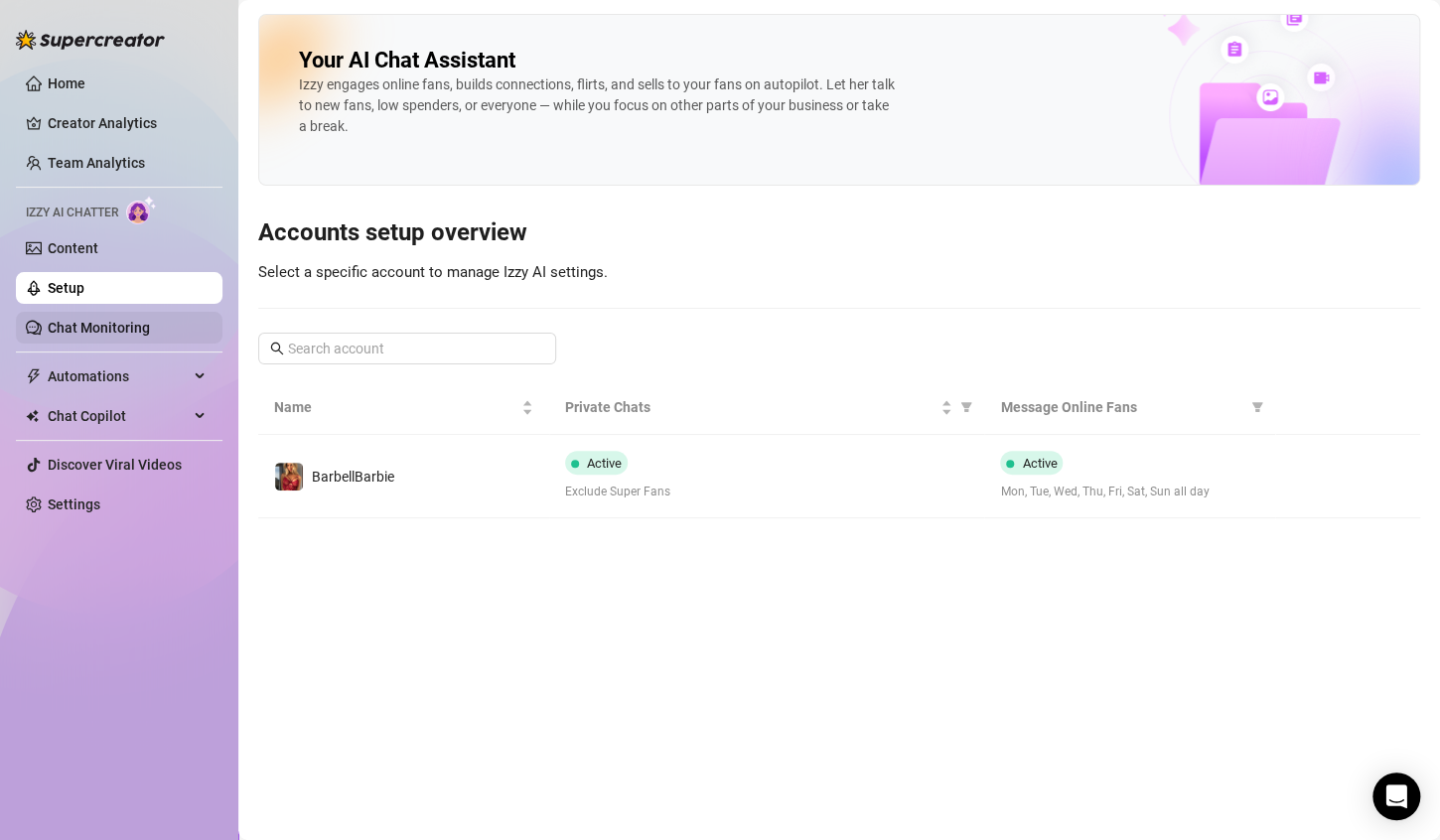 click on "Chat Monitoring" at bounding box center (98, 328) 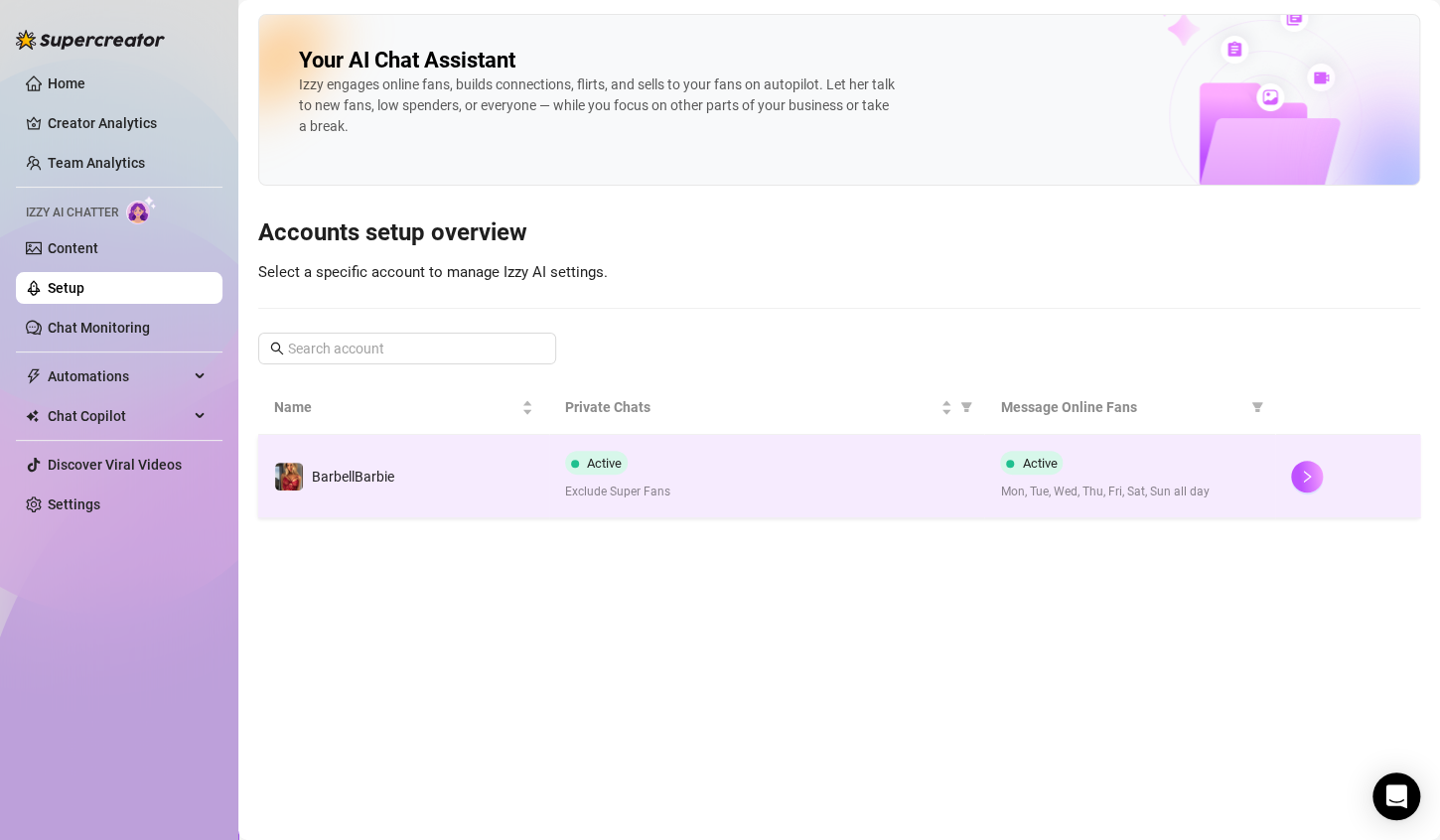 click on "Active Mon, Tue, Wed, Thu, Fri, Sat, Sun all day" at bounding box center (1129, 476) 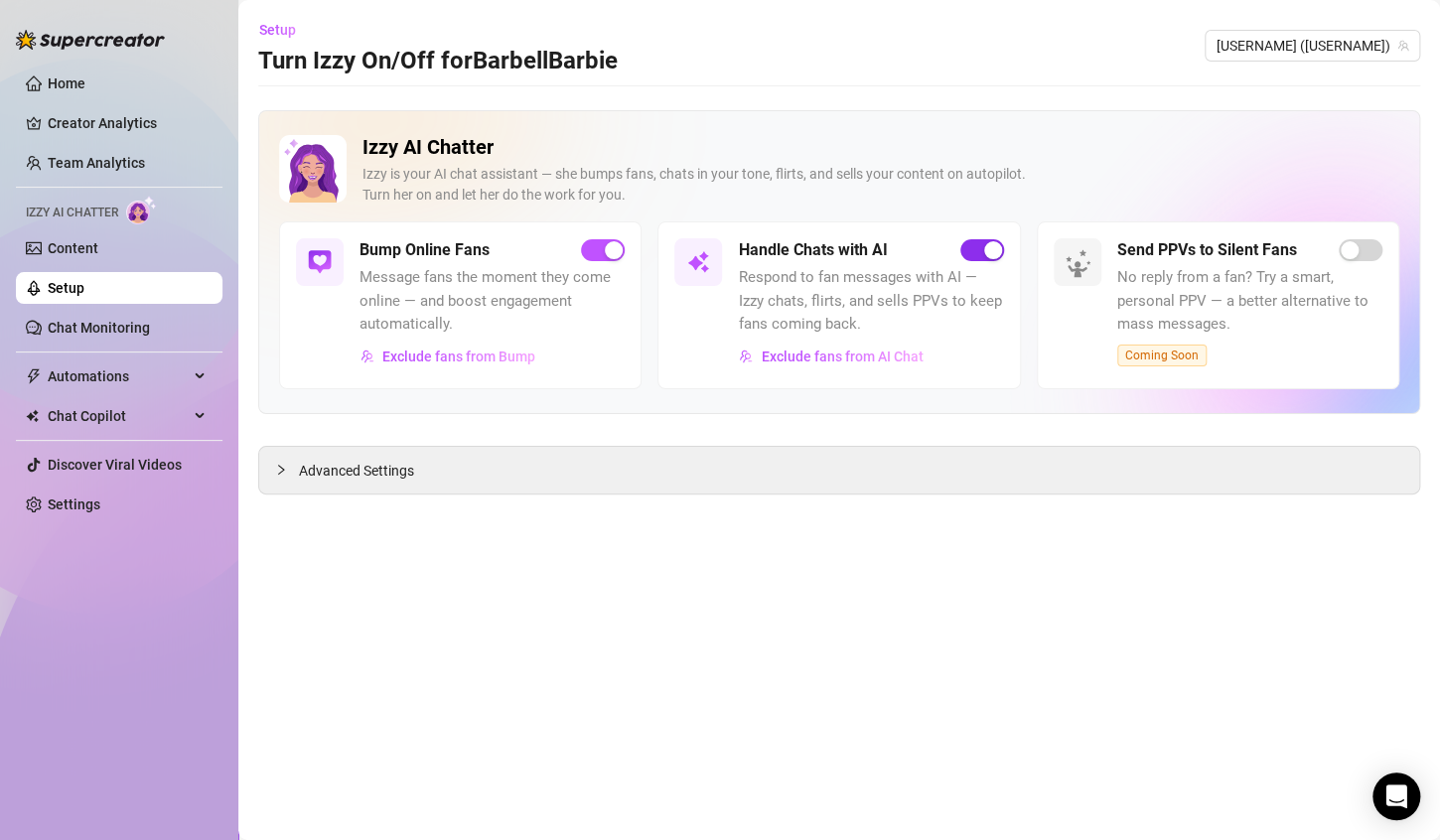 click at bounding box center [982, 250] 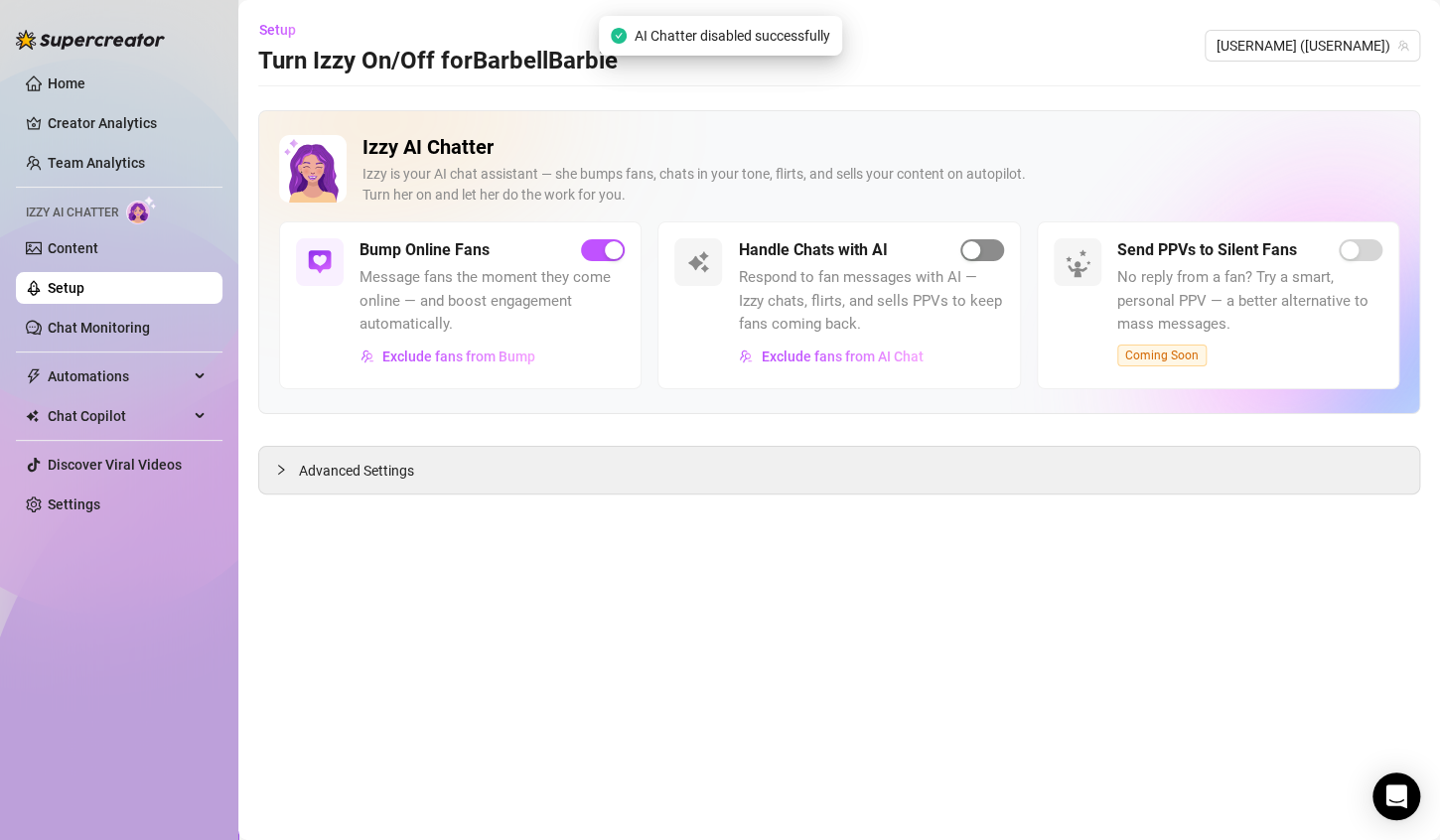 click at bounding box center (982, 250) 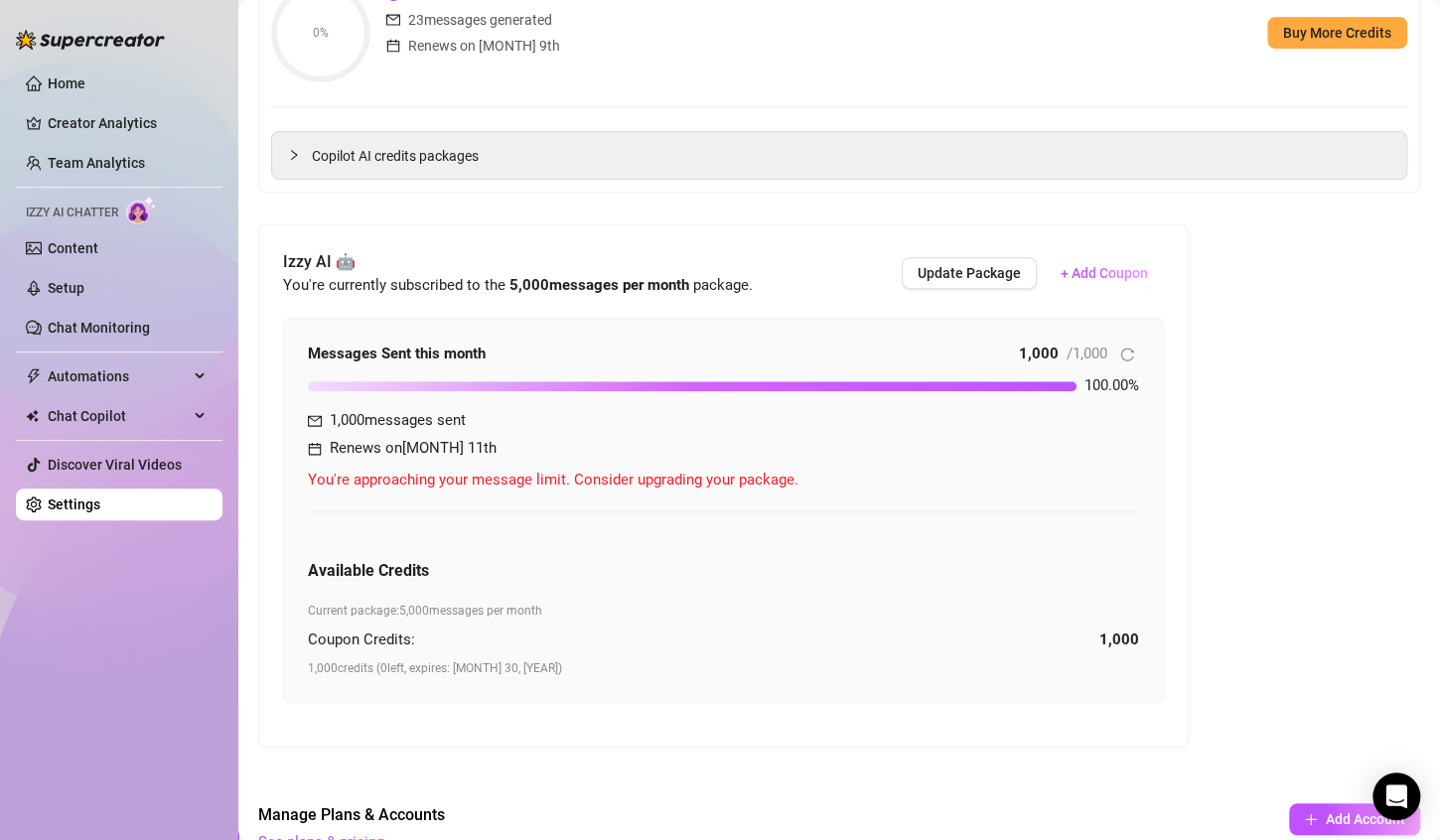 scroll, scrollTop: 306, scrollLeft: 0, axis: vertical 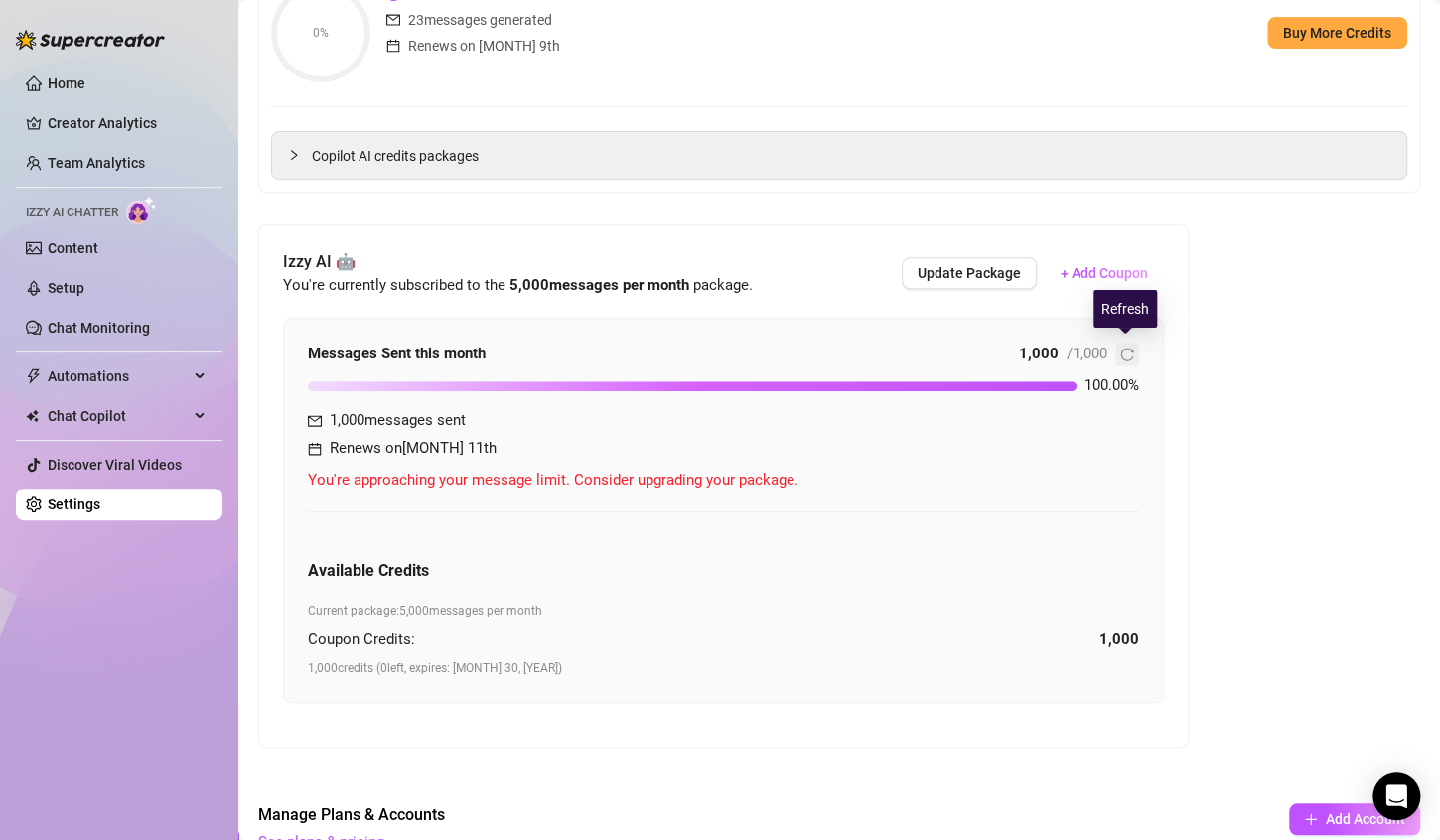 click 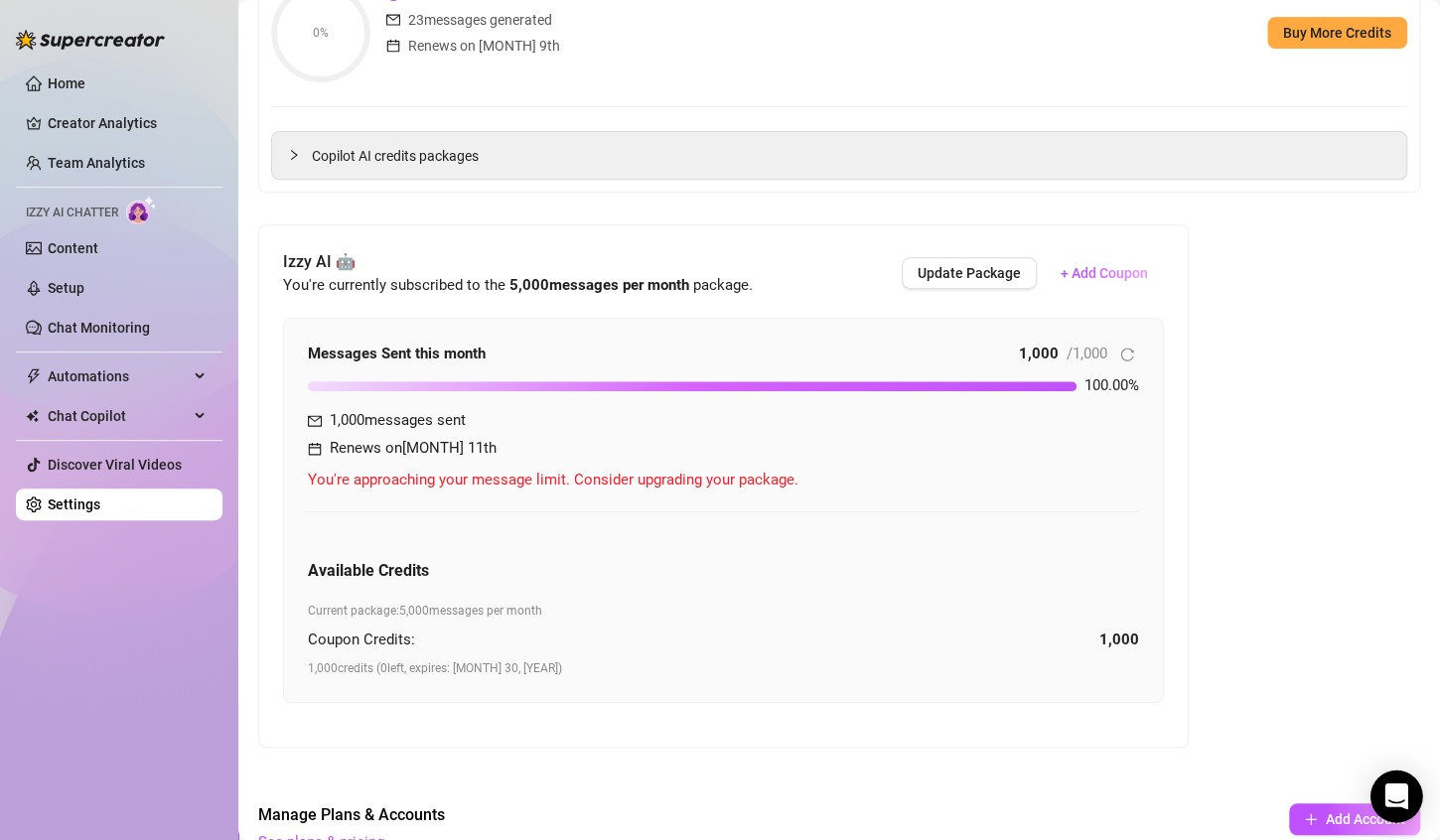 click at bounding box center (1396, 796) 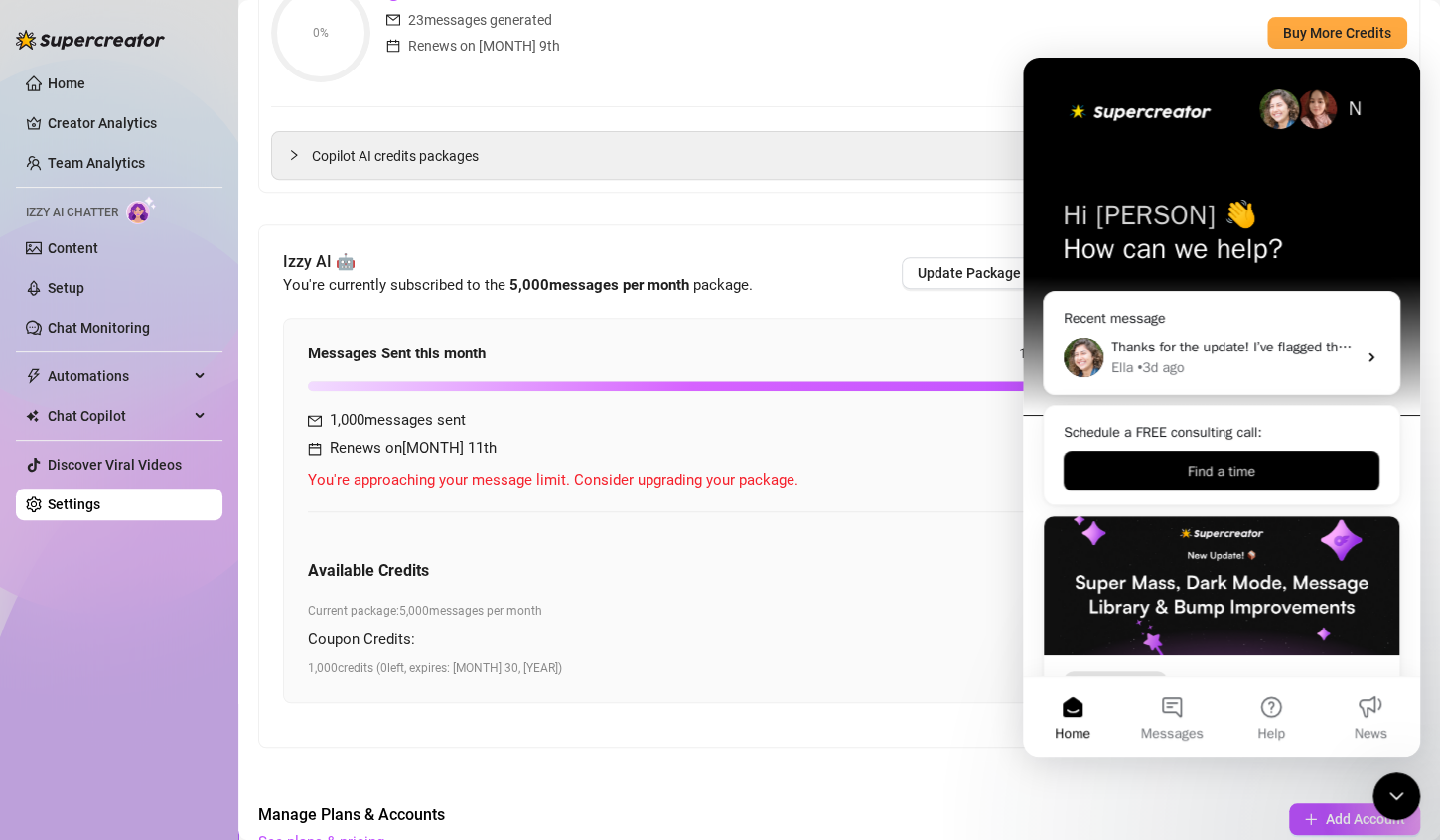 scroll, scrollTop: 0, scrollLeft: 0, axis: both 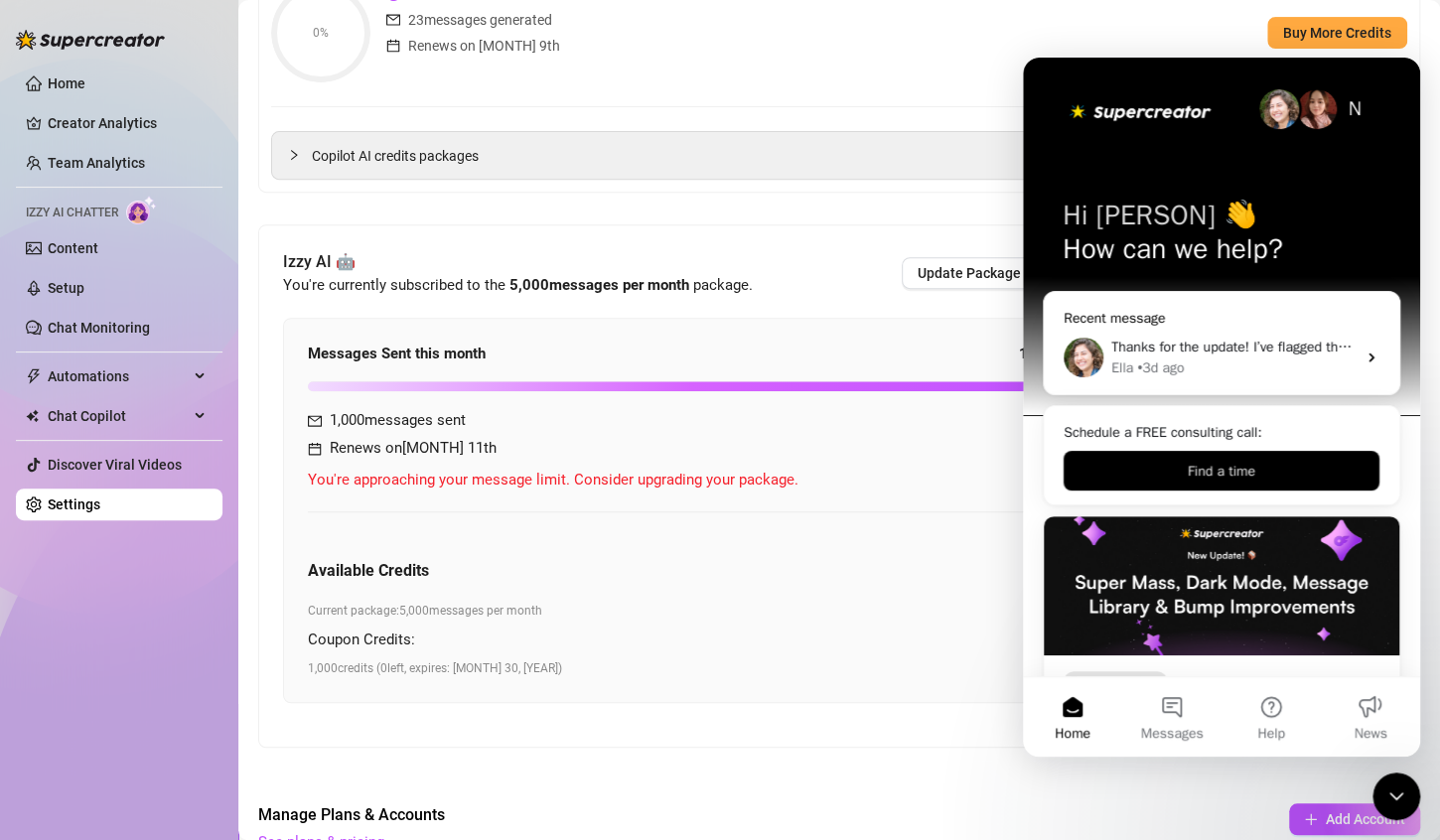 click on "Ella •  3d ago" at bounding box center (1233, 367) 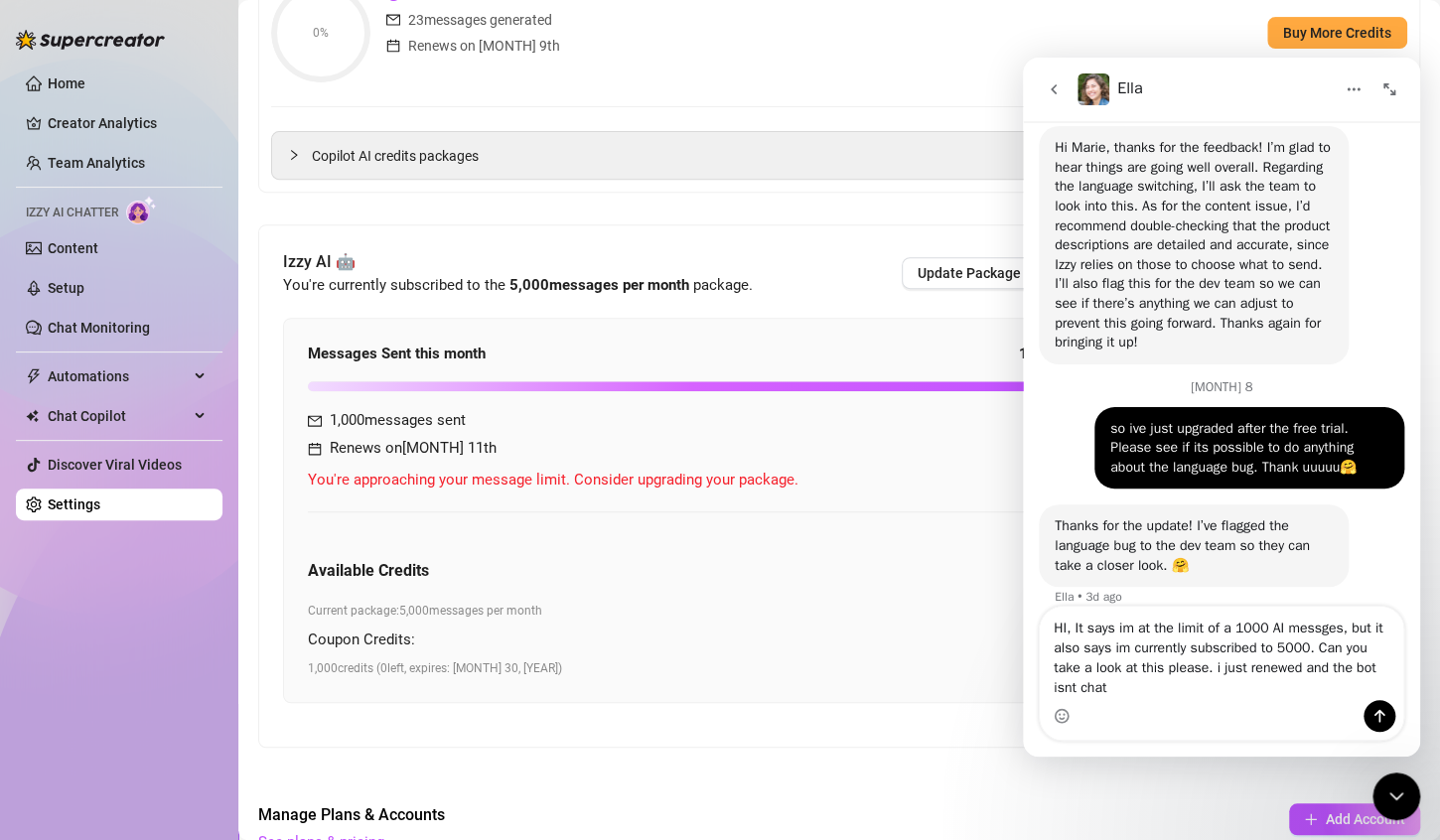 scroll, scrollTop: 449, scrollLeft: 0, axis: vertical 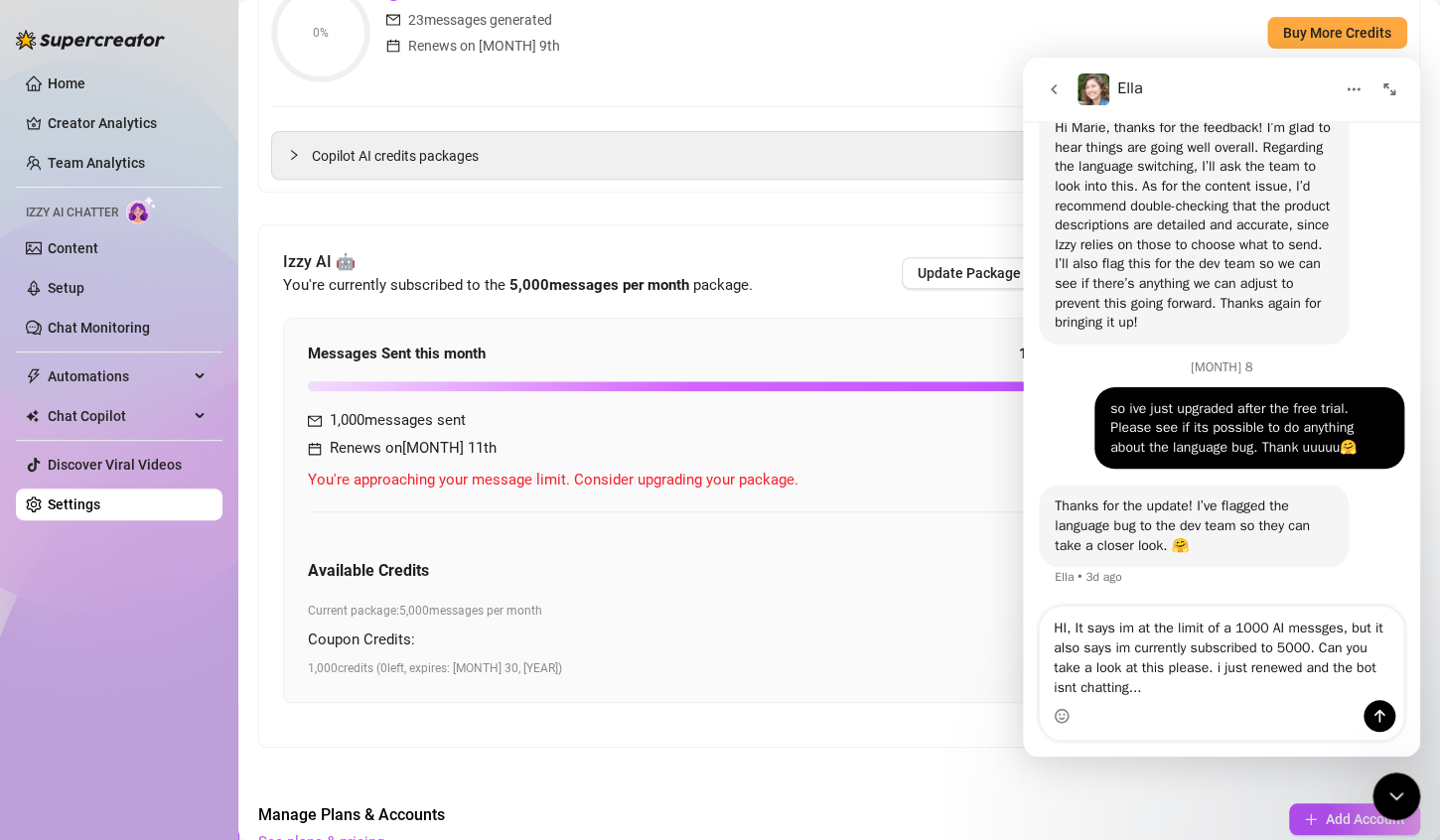 type on "HI, It says im at the limit of a 1000 AI messges, but it also says im currently subscribed to 5000. Can you take a look at this please. i just renewed and the bot isnt chatting...." 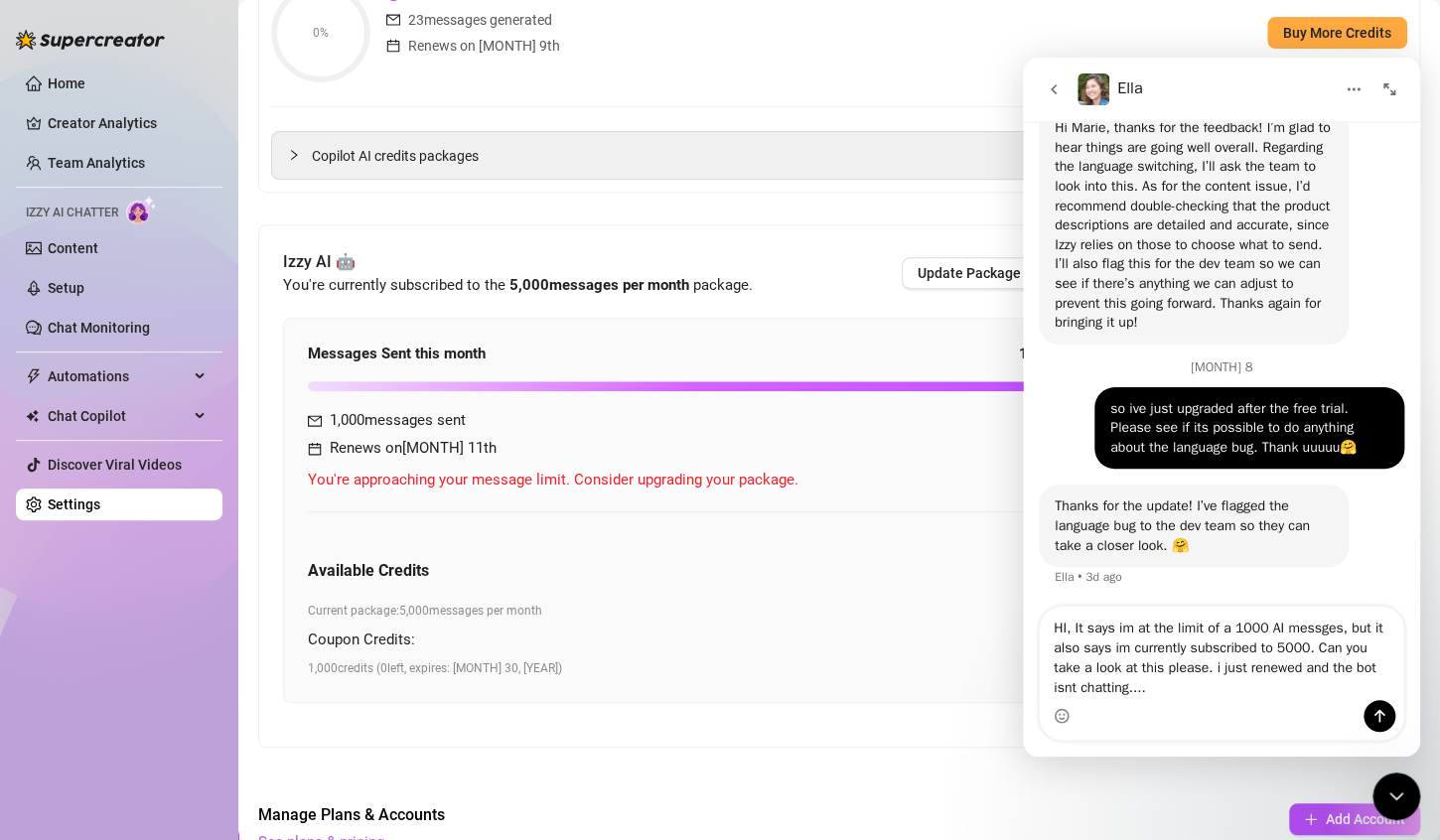 type 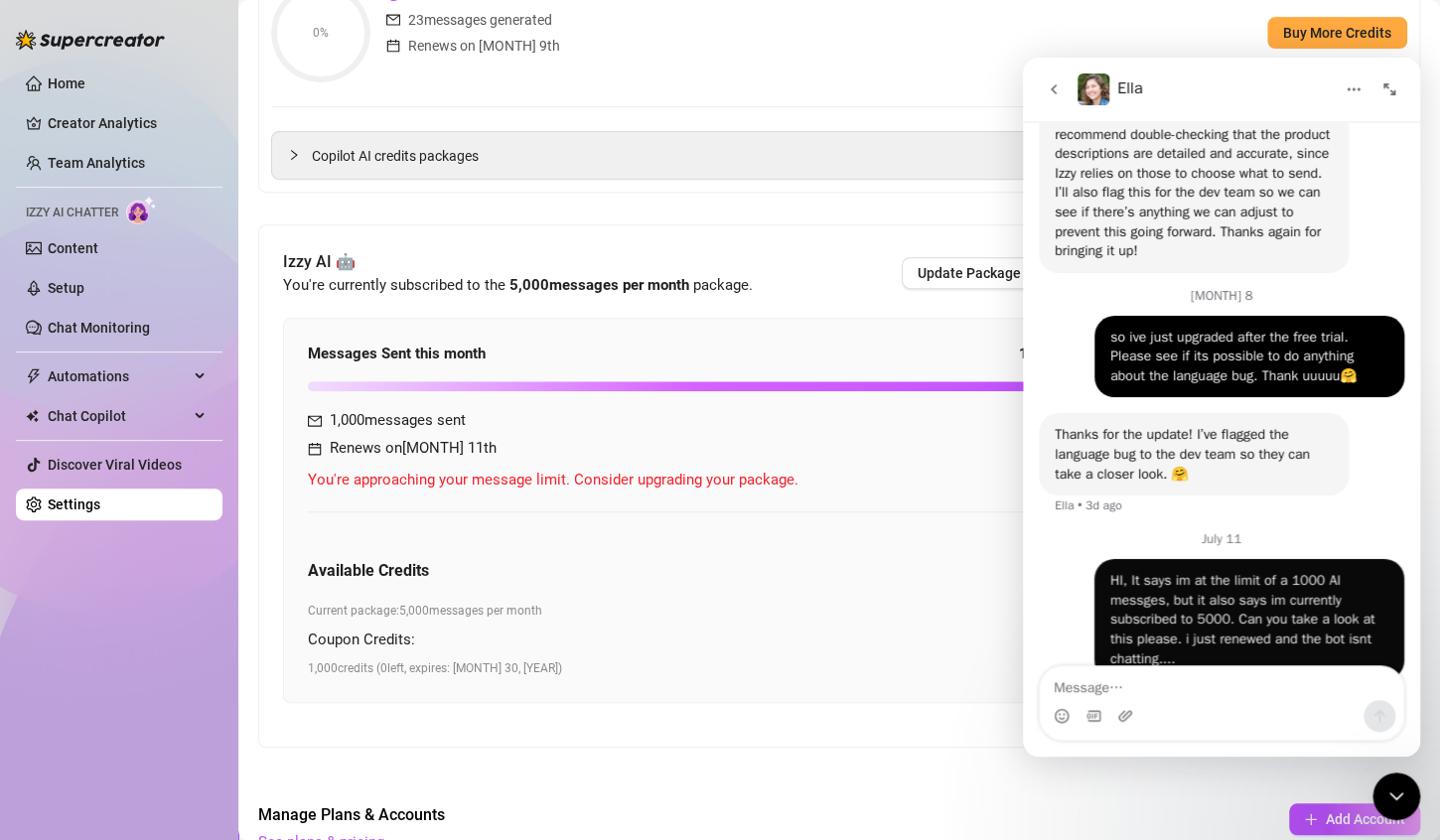 scroll, scrollTop: 554, scrollLeft: 0, axis: vertical 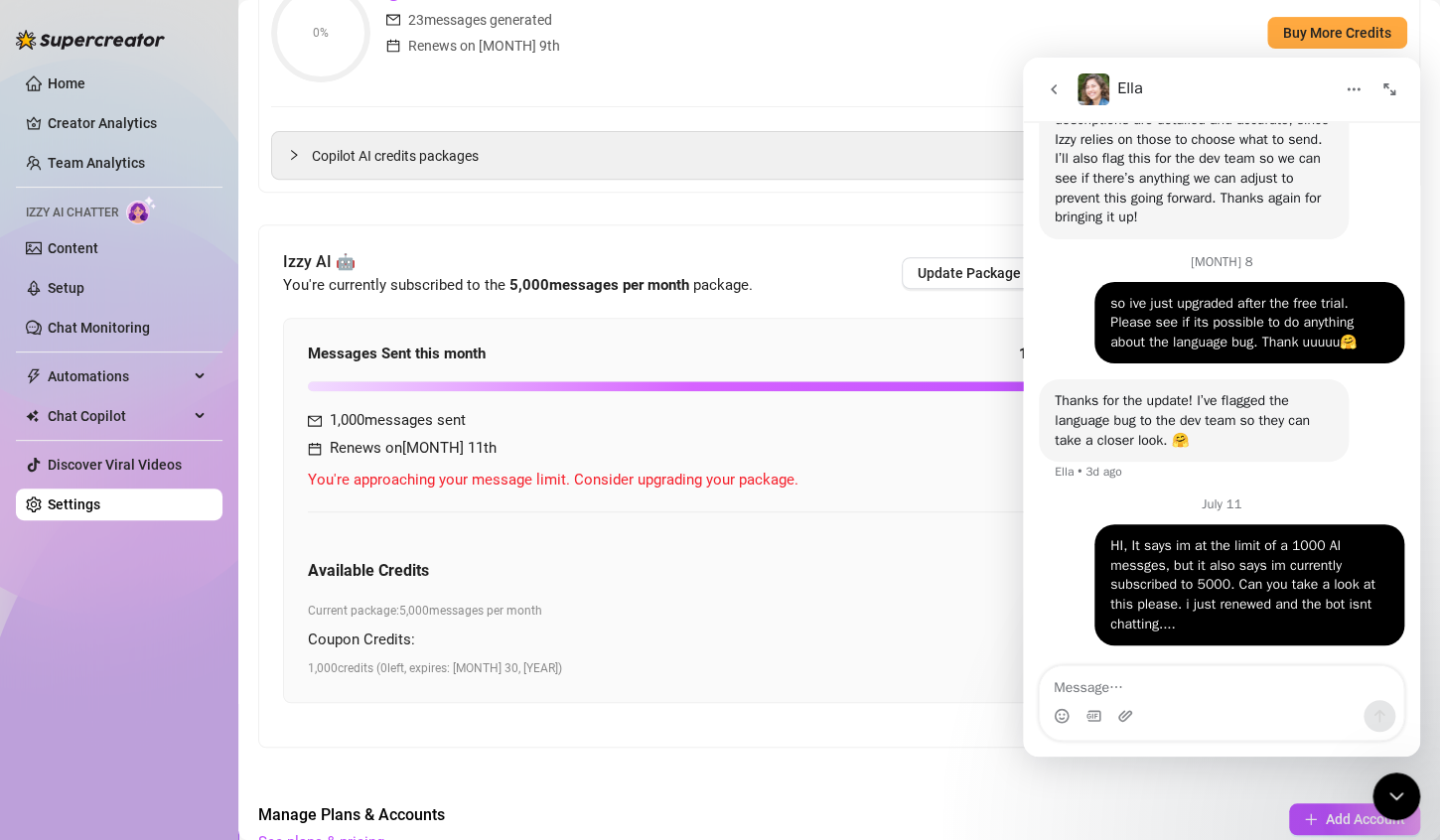 click on "Messages Sent this month 1,000 /  1,000 100.00 % 1,000  messages sent Renews on  Jul 11th You're approaching your message limit. Consider upgrading your package." at bounding box center (723, 417) 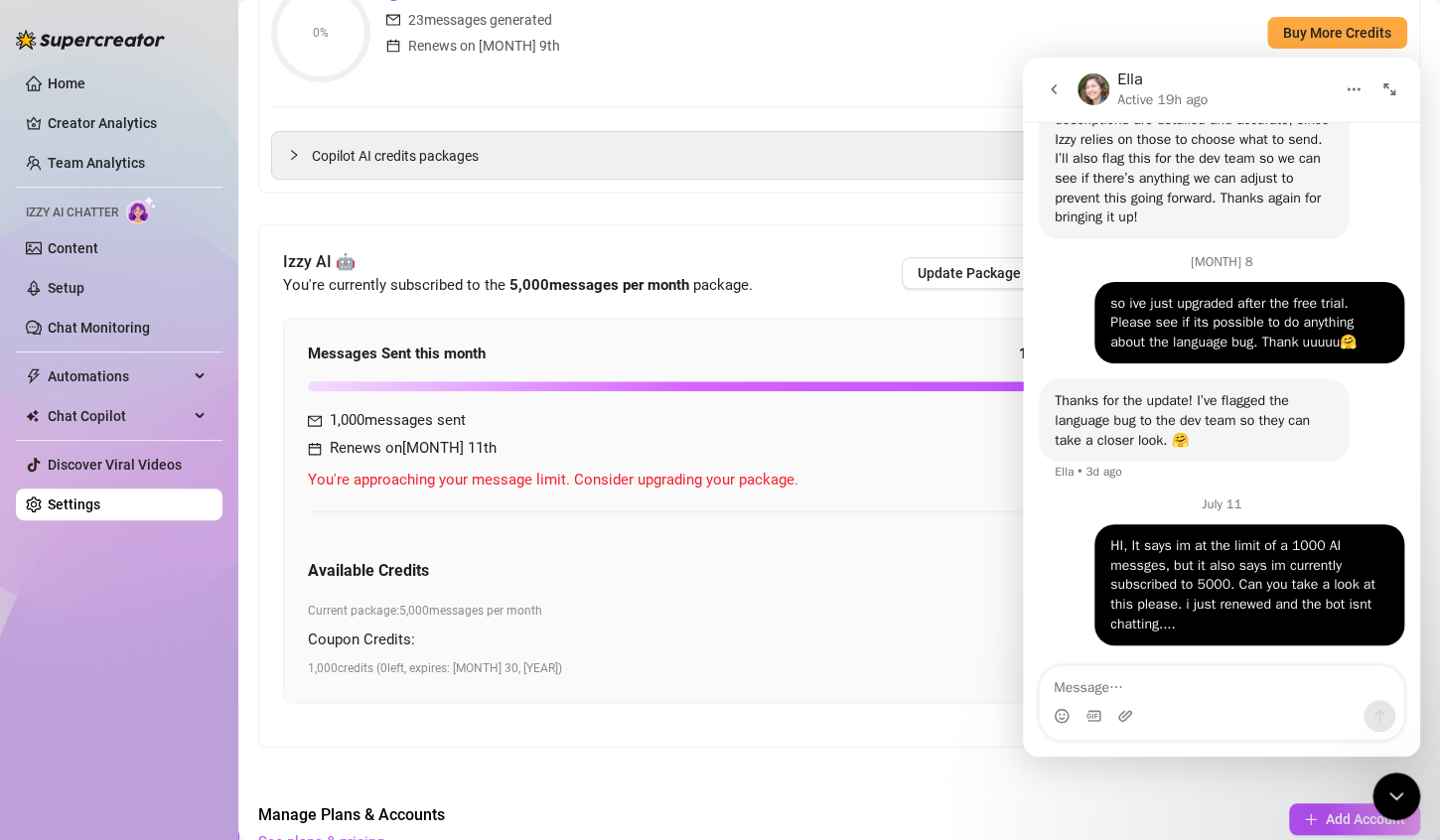 click 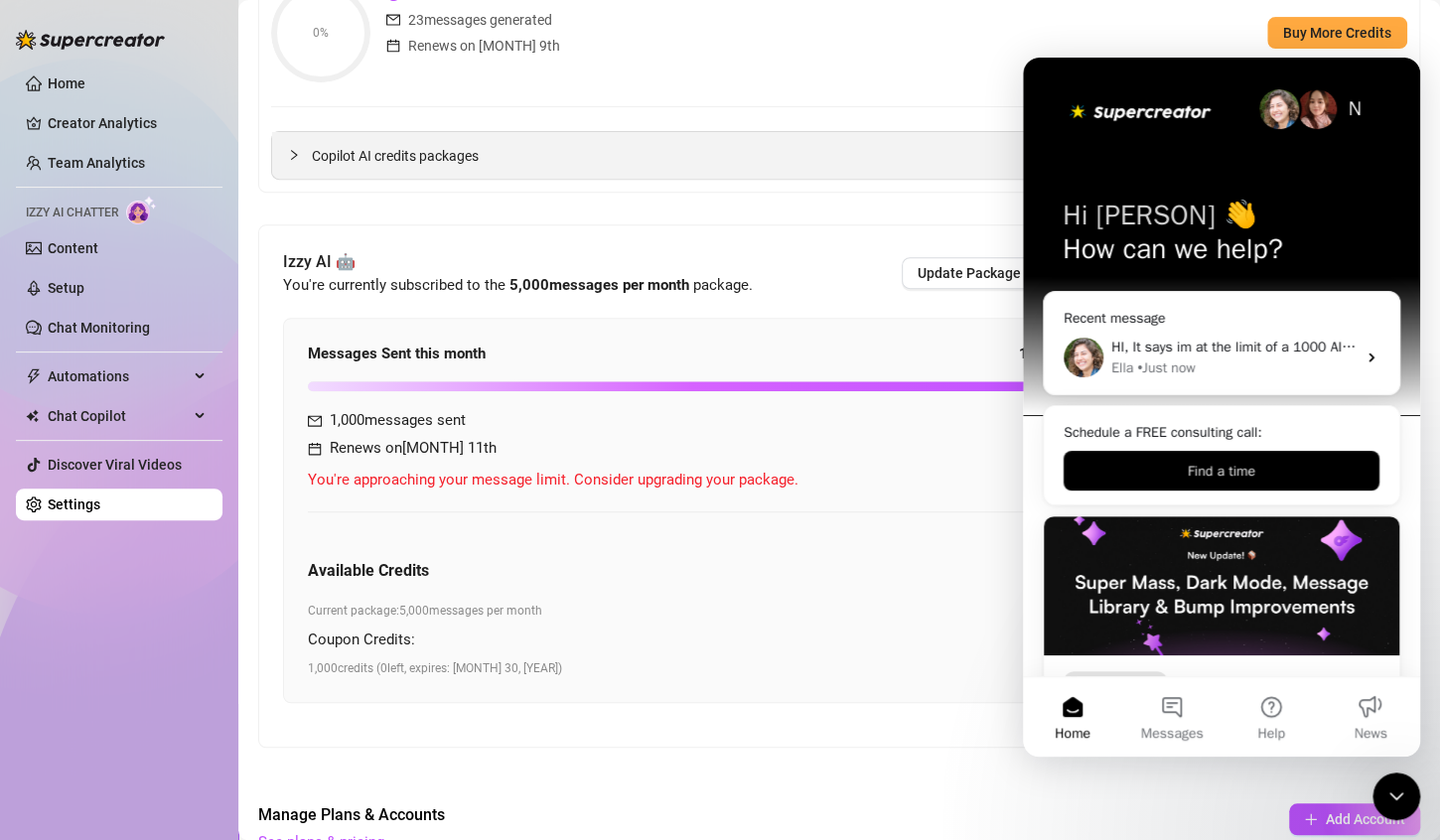 click on "Copilot AI credits packages" at bounding box center (851, 156) 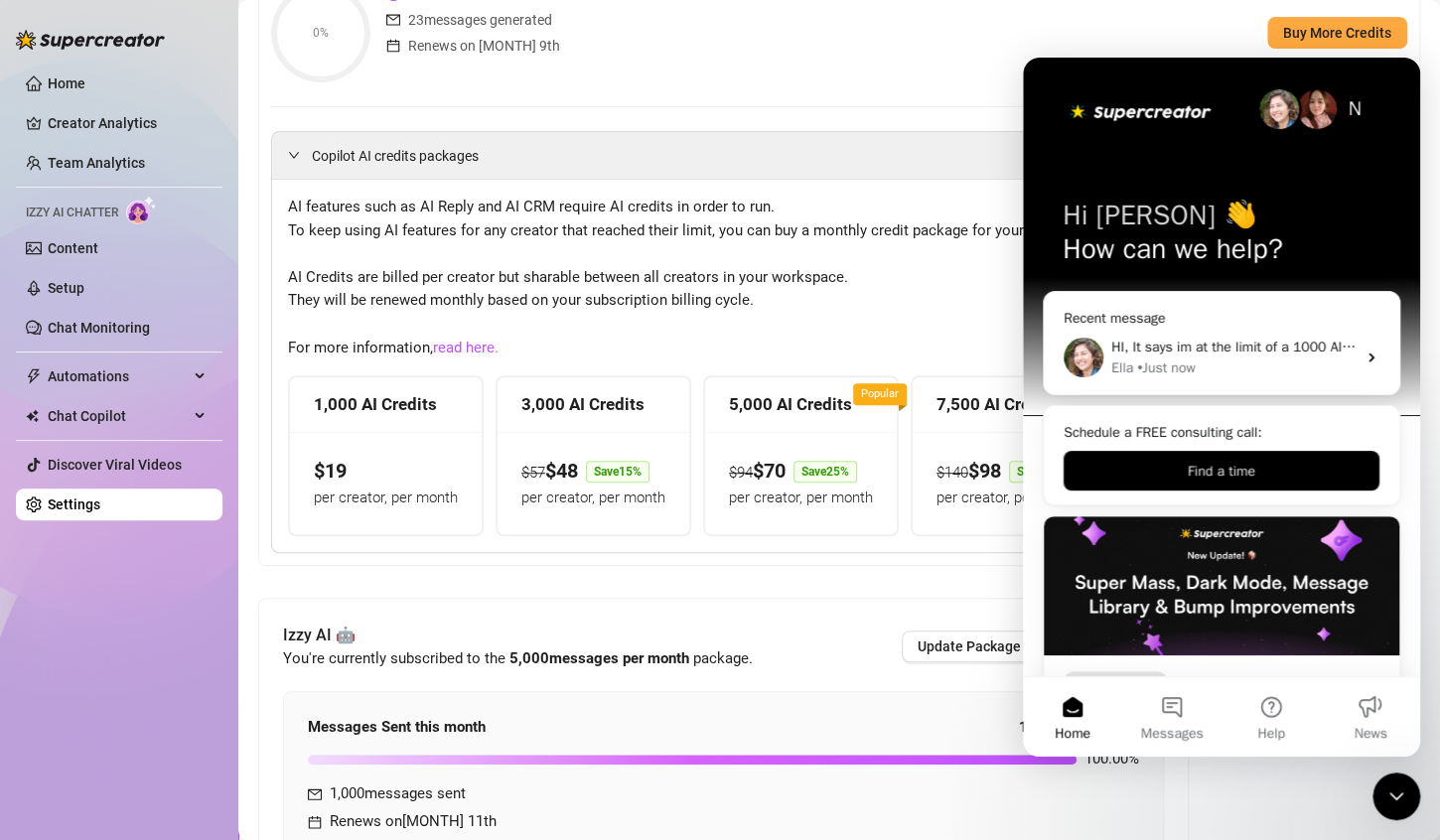 click at bounding box center [1396, 796] 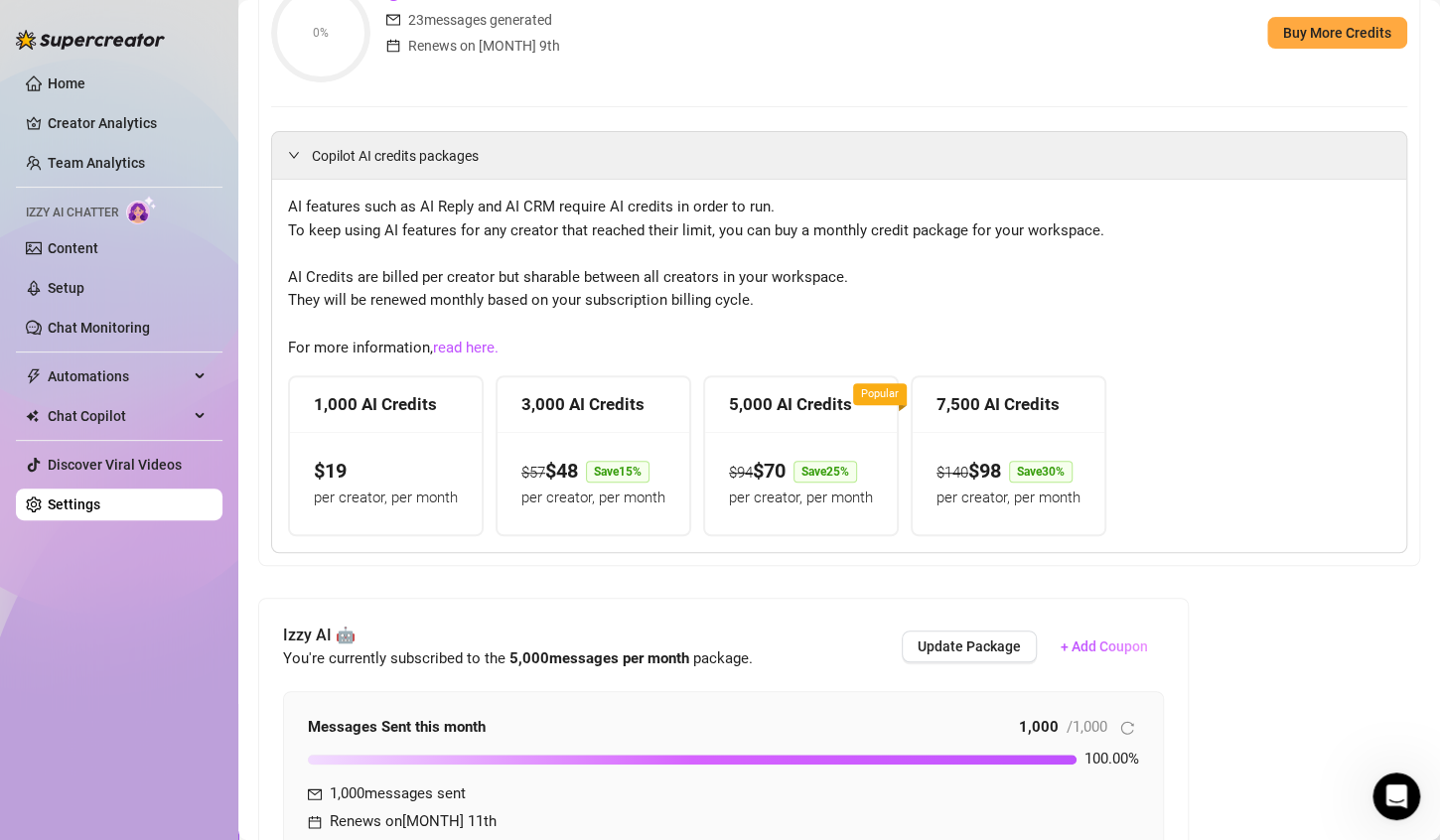 scroll, scrollTop: 0, scrollLeft: 0, axis: both 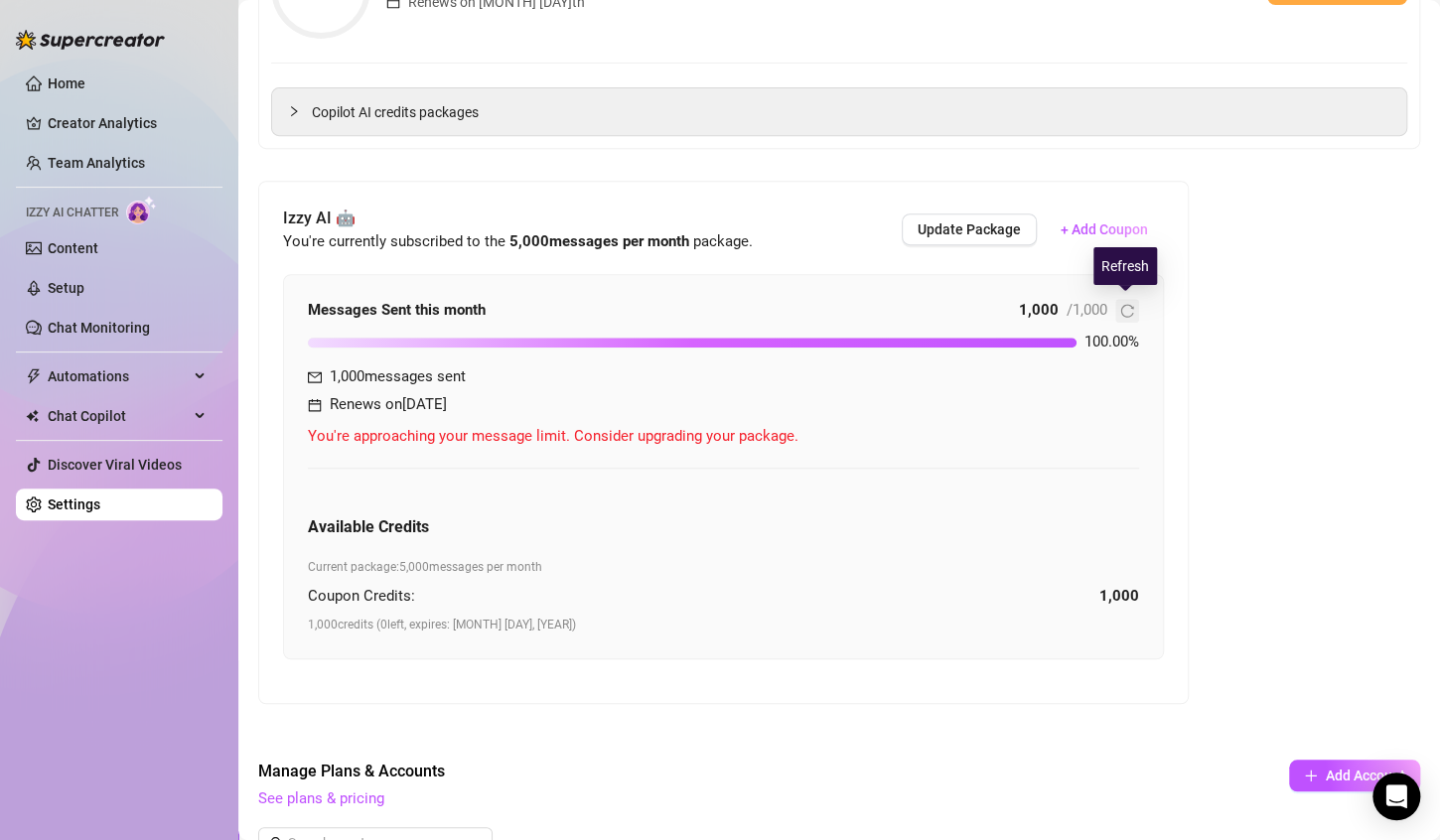 click 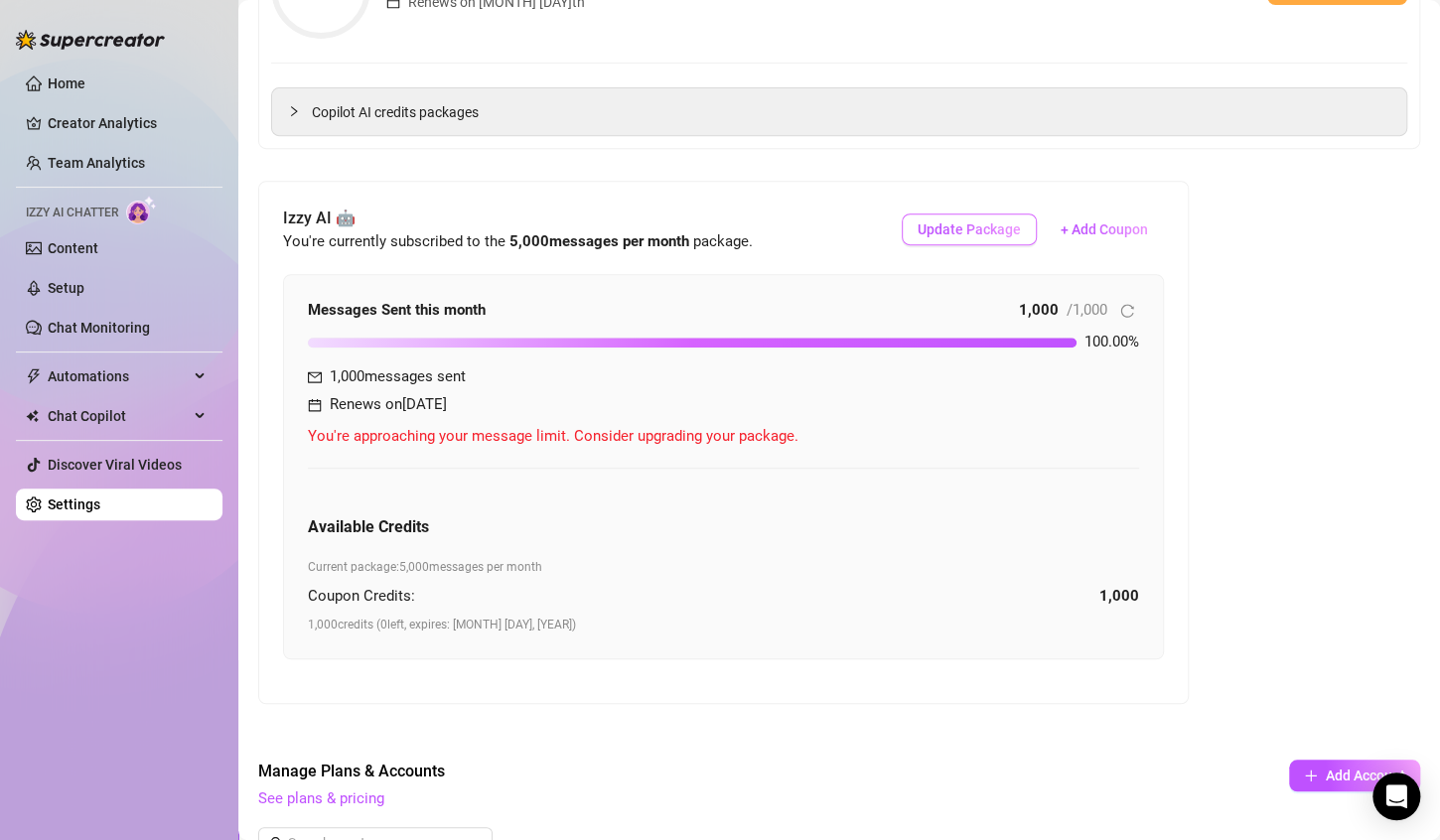 click on "Update Package" at bounding box center [969, 229] 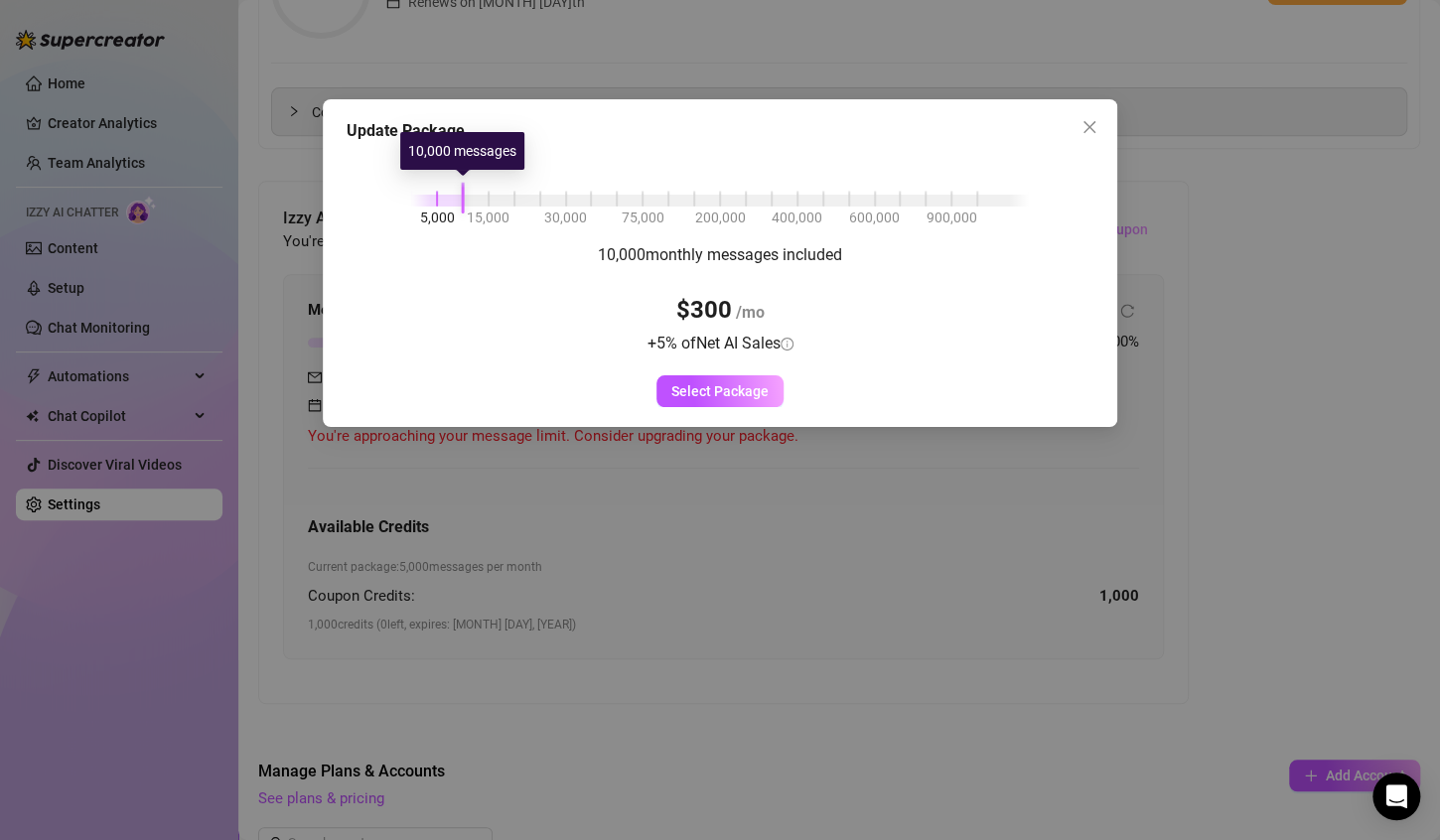 click at bounding box center (720, 201) 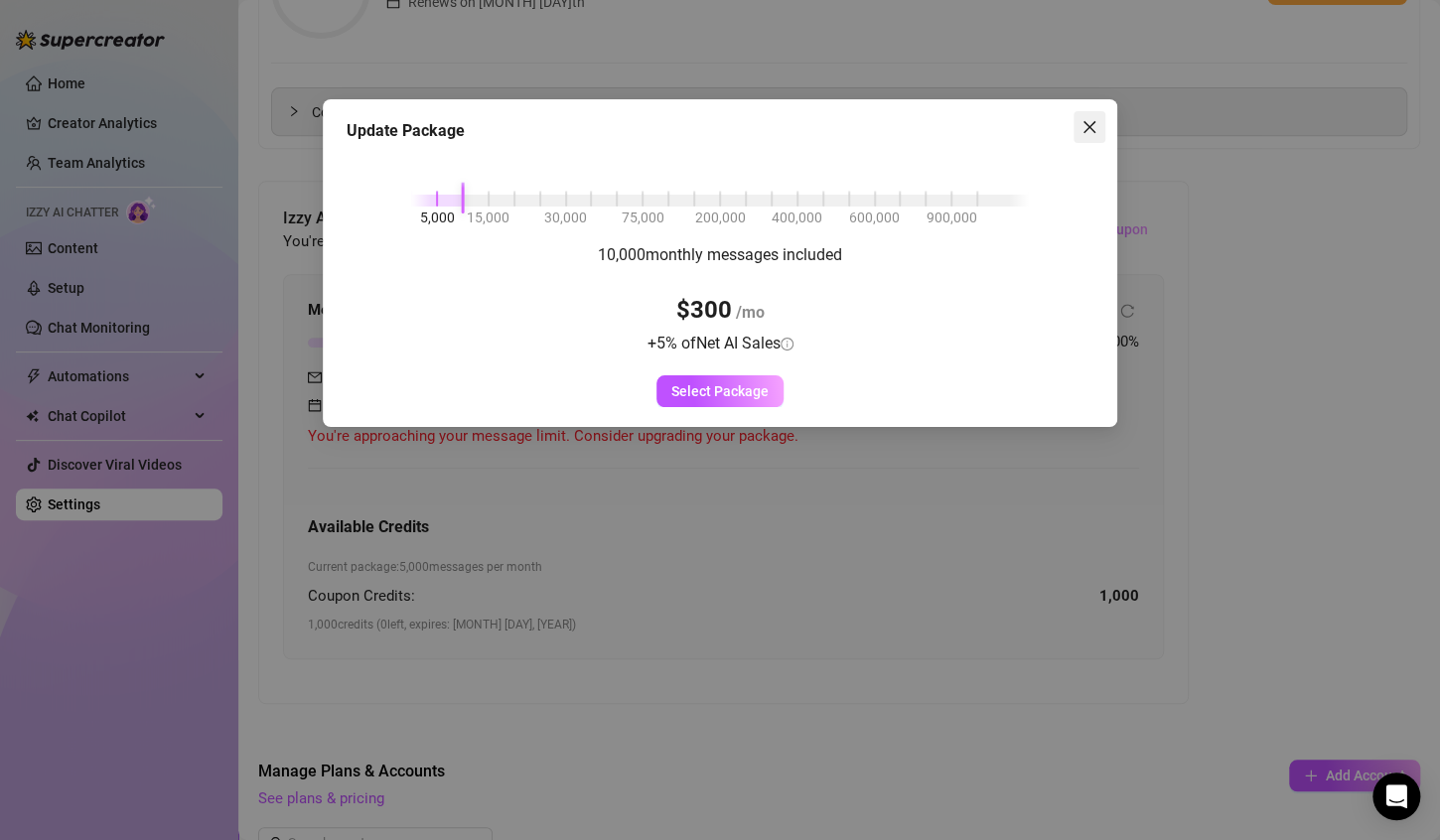 click 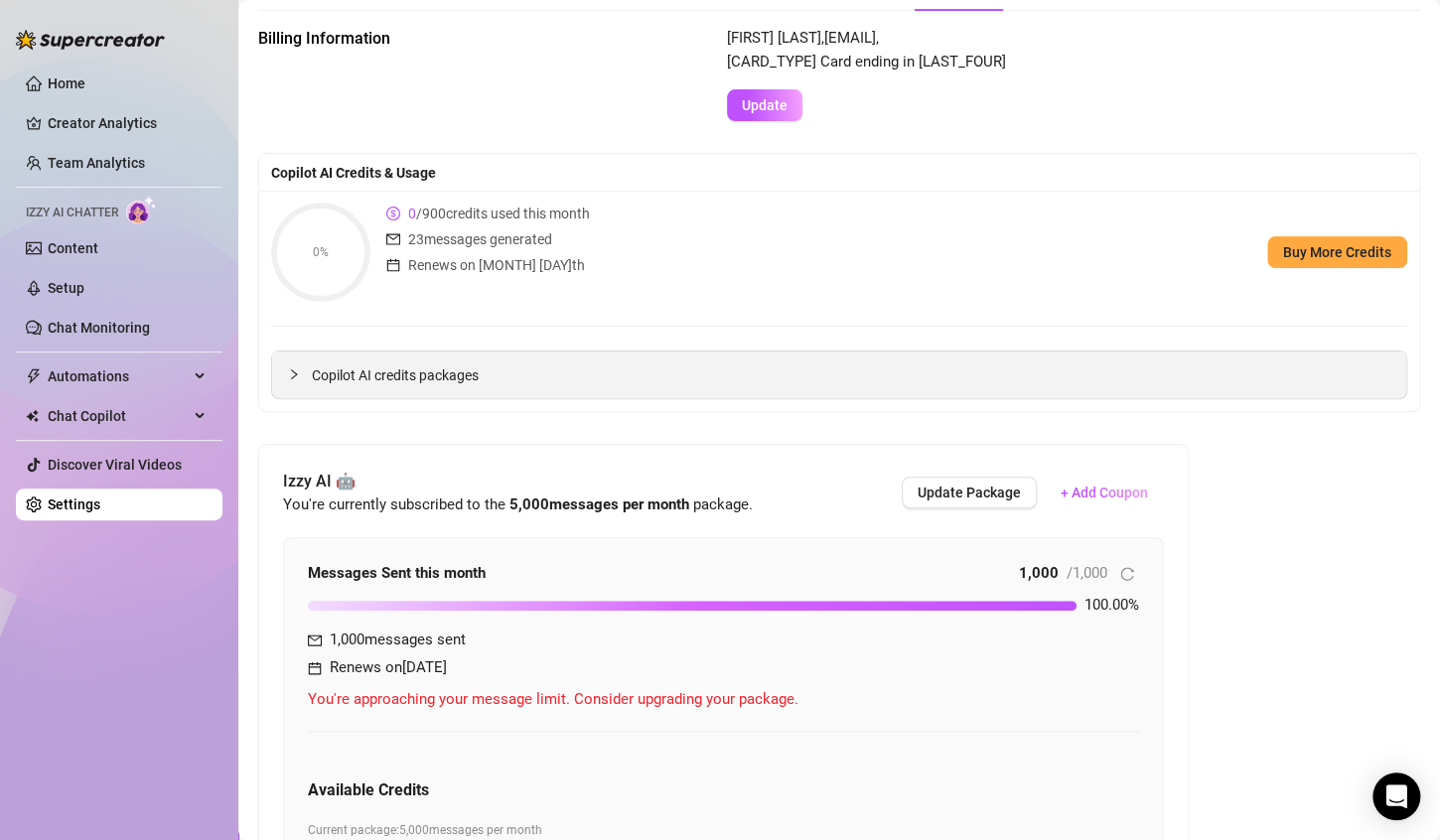 scroll, scrollTop: 0, scrollLeft: 0, axis: both 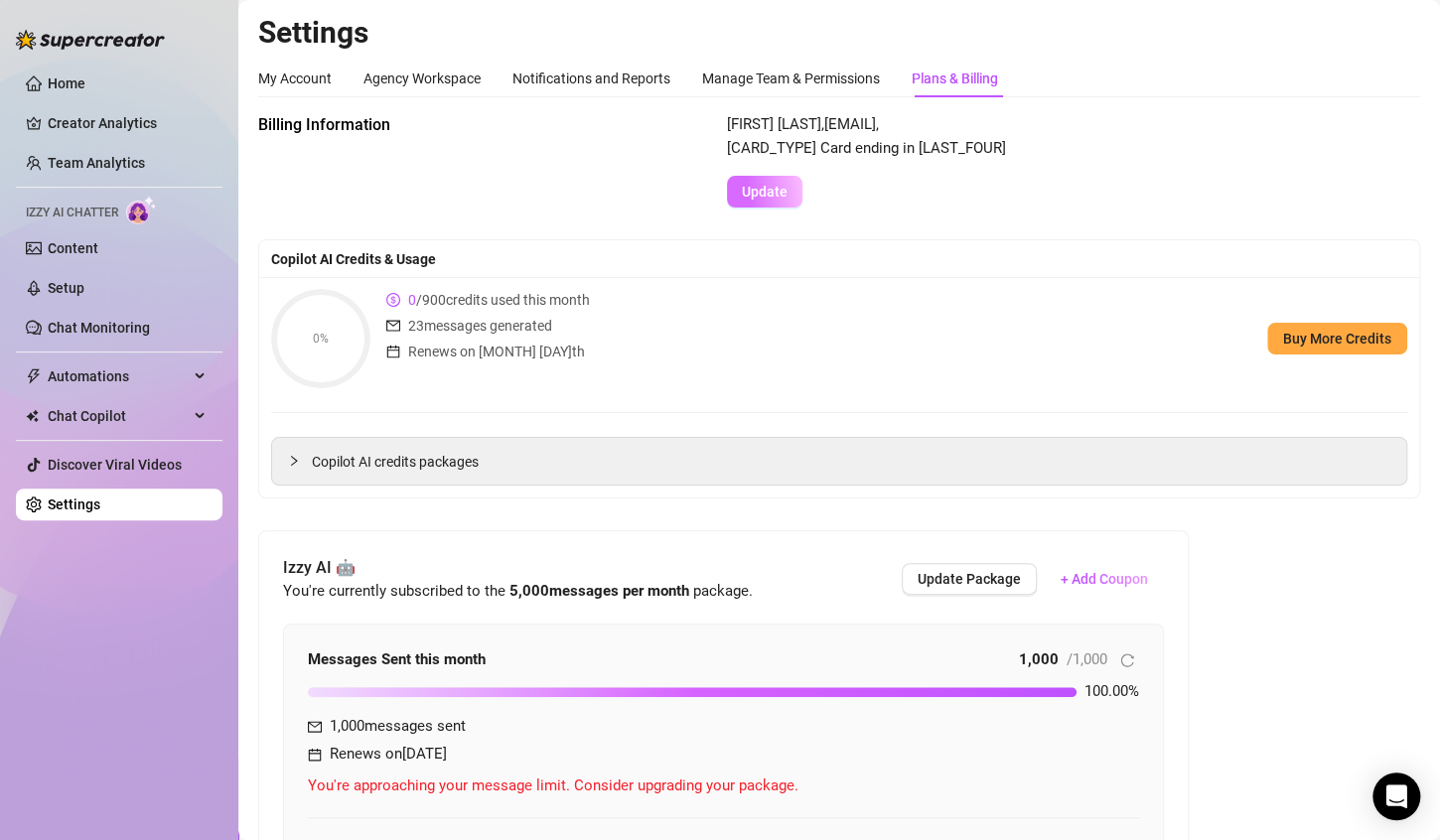 click on "Update" at bounding box center (765, 192) 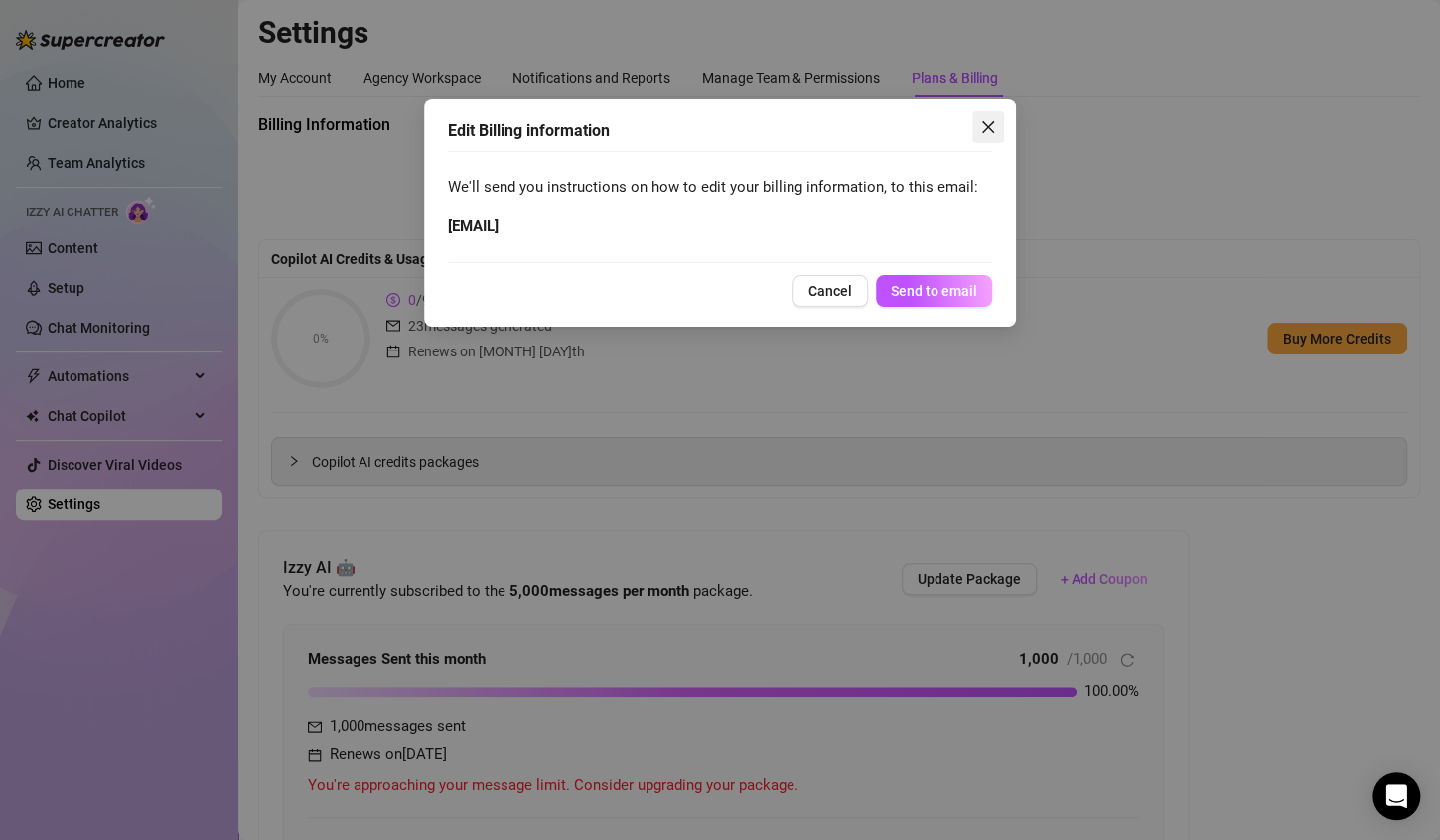 click 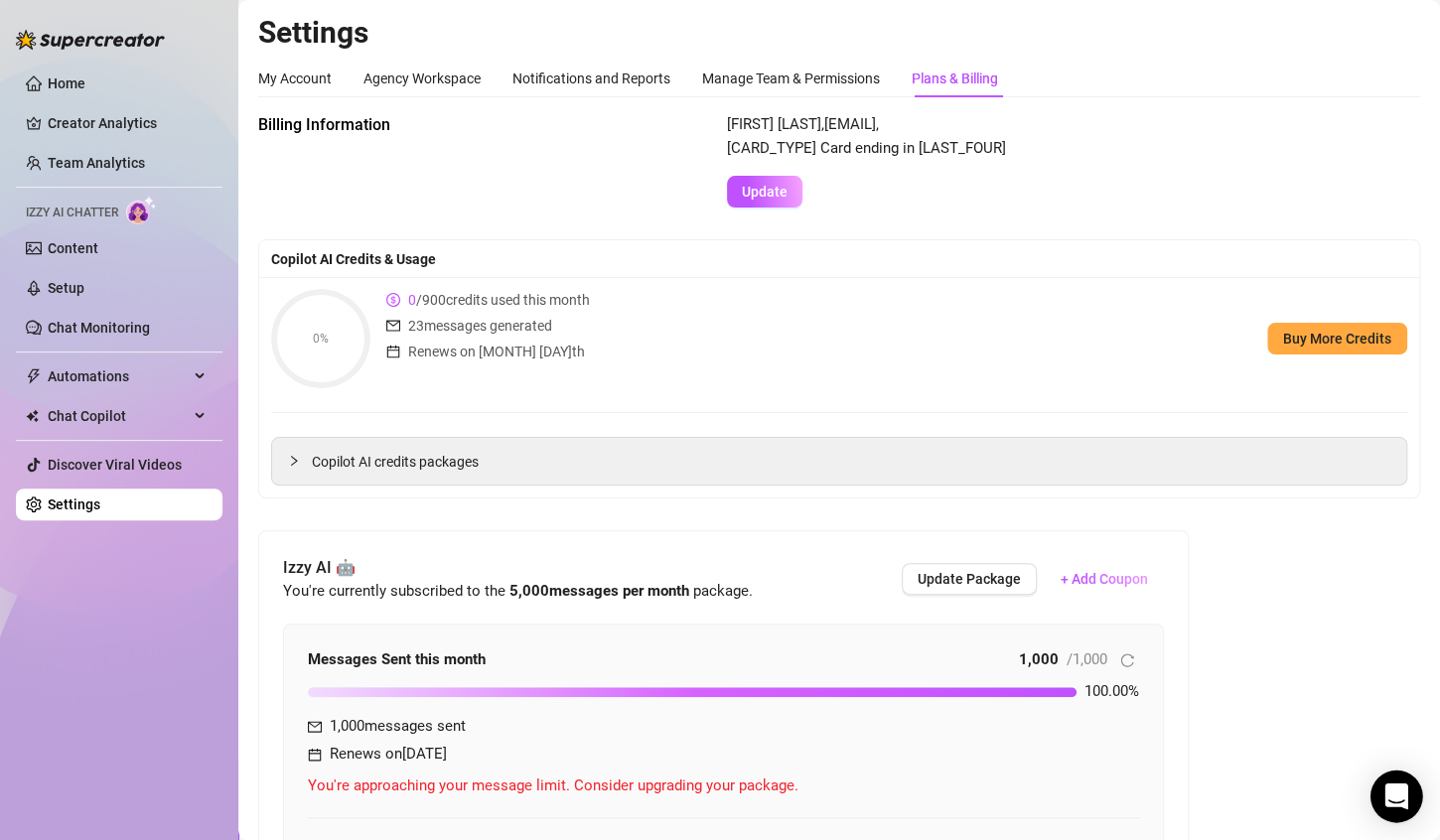 click 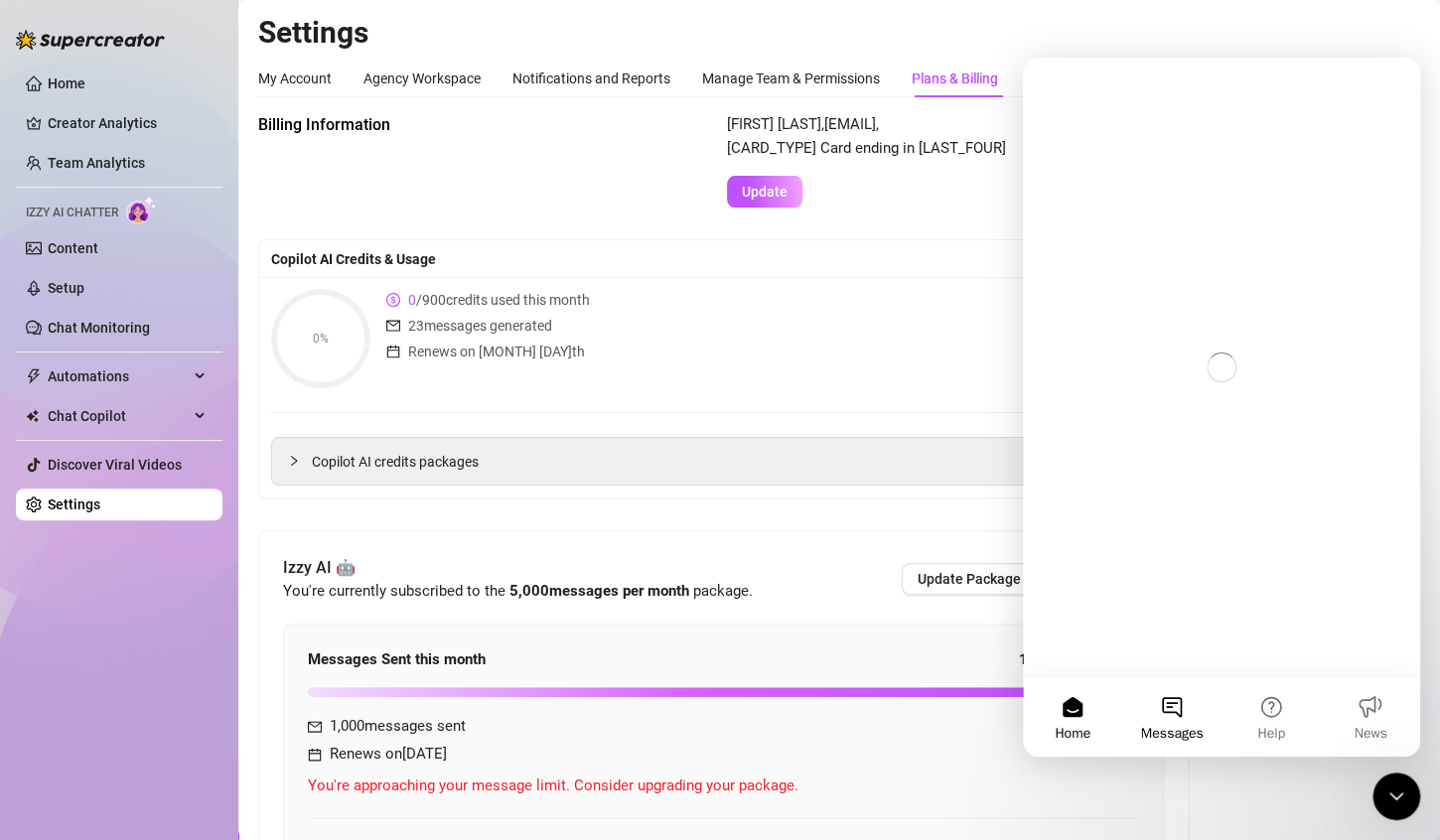 scroll, scrollTop: 0, scrollLeft: 0, axis: both 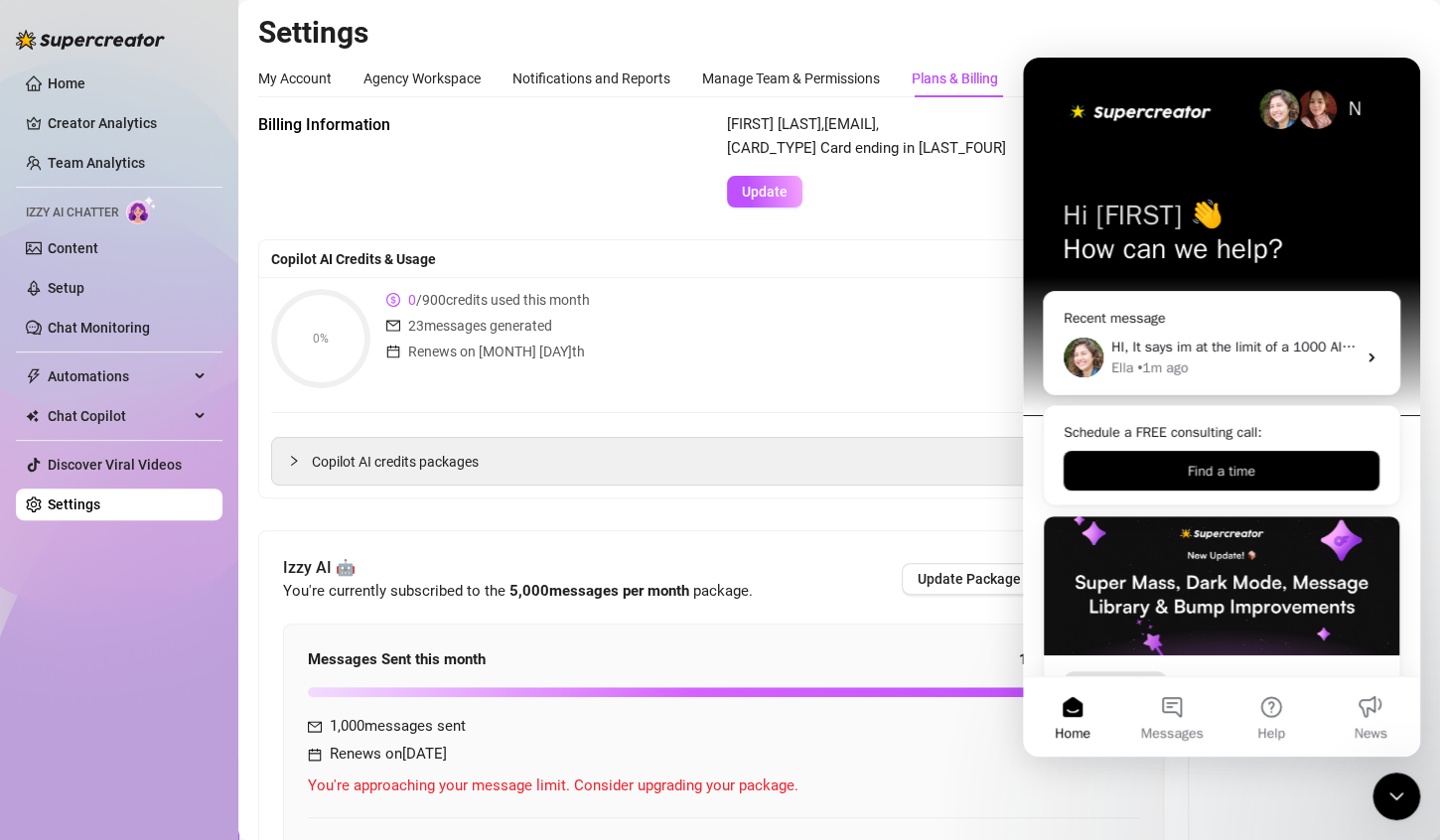 click on "Izzy AI 🤖 You're currently subscribed to the   5,000  messages per month   package. Update Package + Add Coupon Messages Sent this month 1,000 /  1,000 100.00 % 1,000  messages sent Renews on  [DATE] You're approaching your message limit. Consider upgrading your package. Available Credits Current package:  5,000  messages per month Coupon Credits: 1,000 1,000  credits ( 0  left, expires:   [DATE] )" at bounding box center [723, 791] 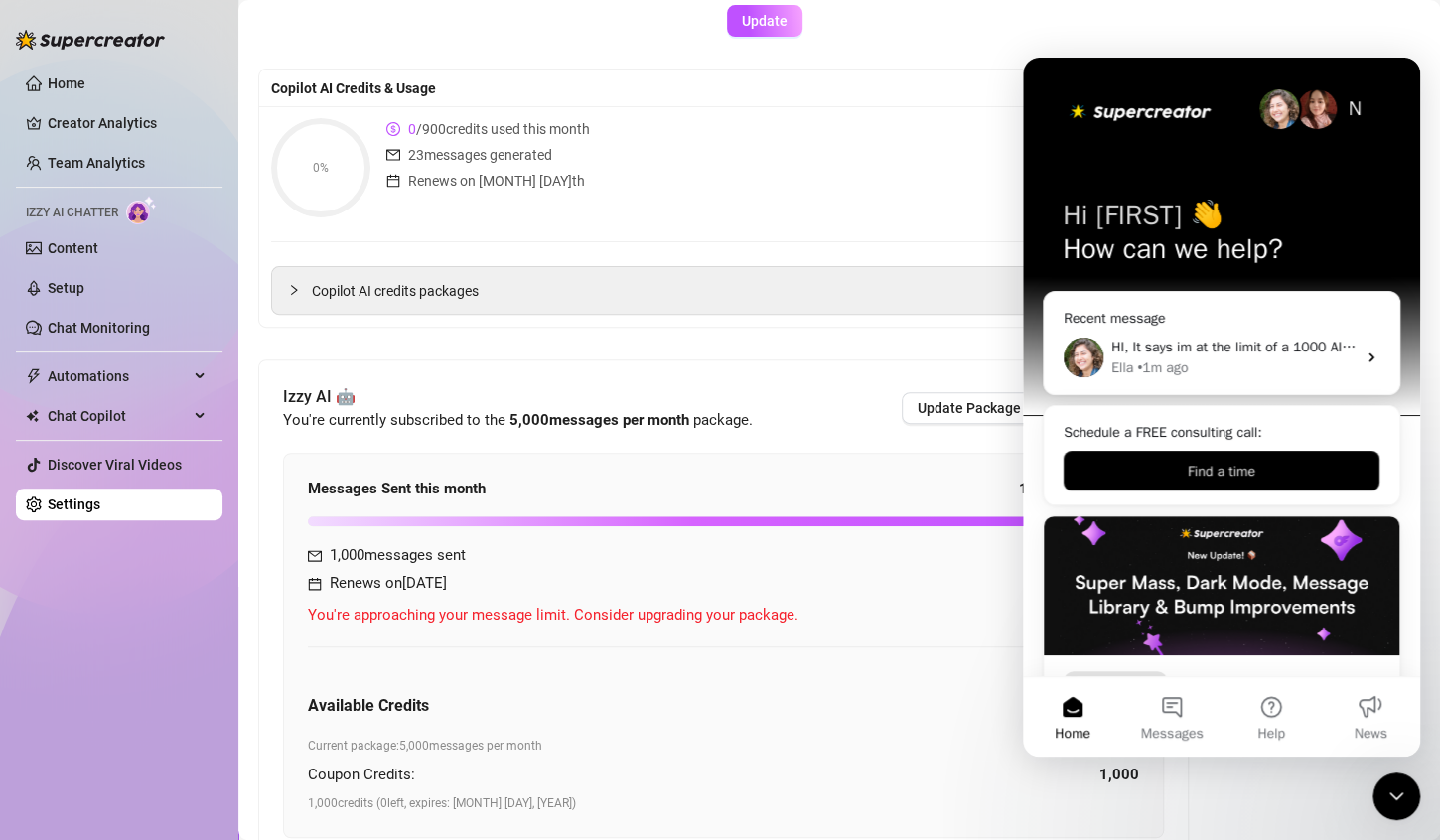 scroll, scrollTop: 169, scrollLeft: 0, axis: vertical 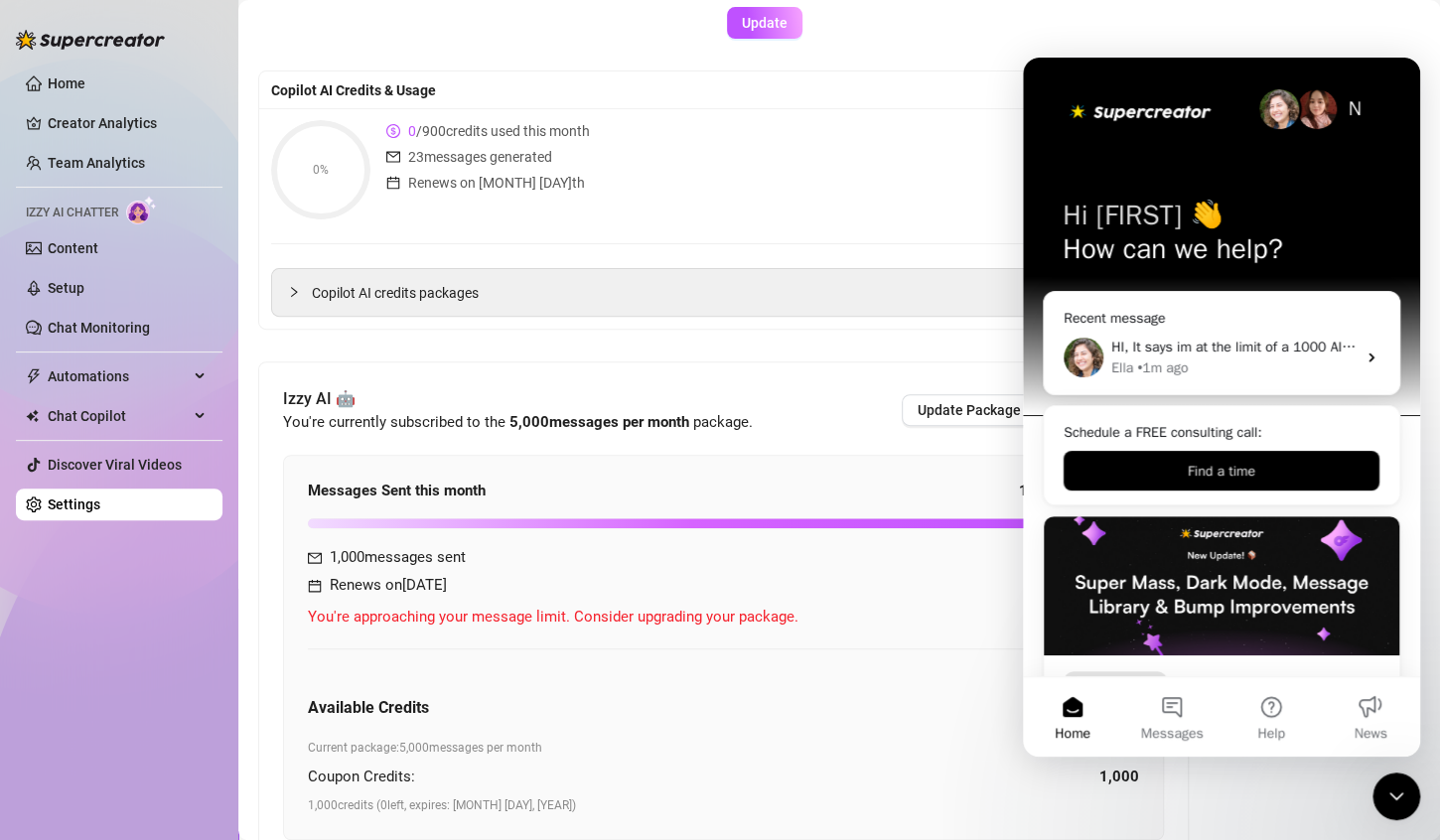 click on "[FIRST] [LAST] , [EMAIL] , [CARD_TYPE] Card ending in [LAST_FOUR] Update" at bounding box center [1074, -9] 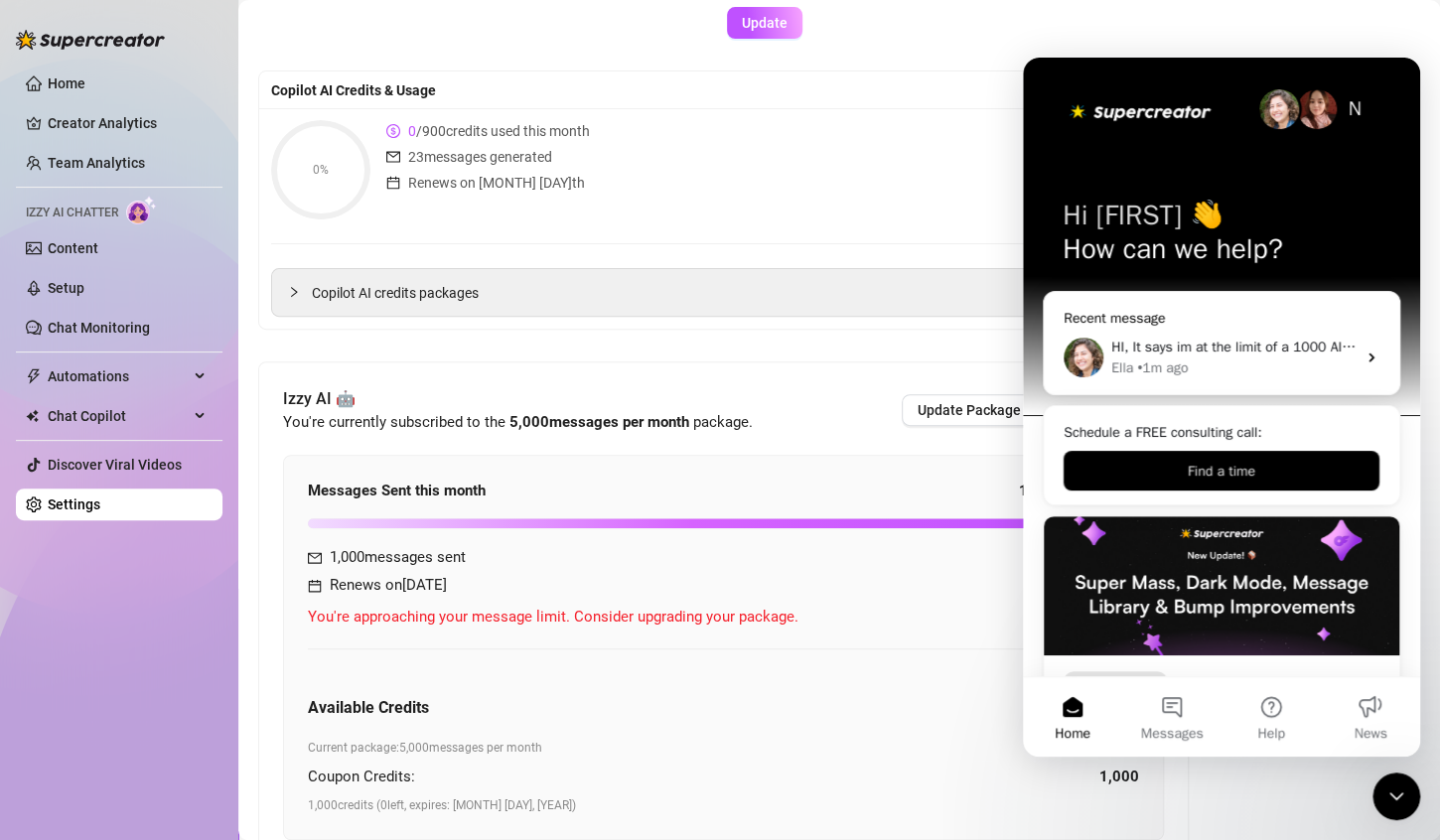 click on "HI, It says im at the limit of a 1000 AI messges, but it also says im currently subscribed to 5000. Can you take a look at this please. i just renewed and the bot isnt chatting...." at bounding box center [1646, 347] 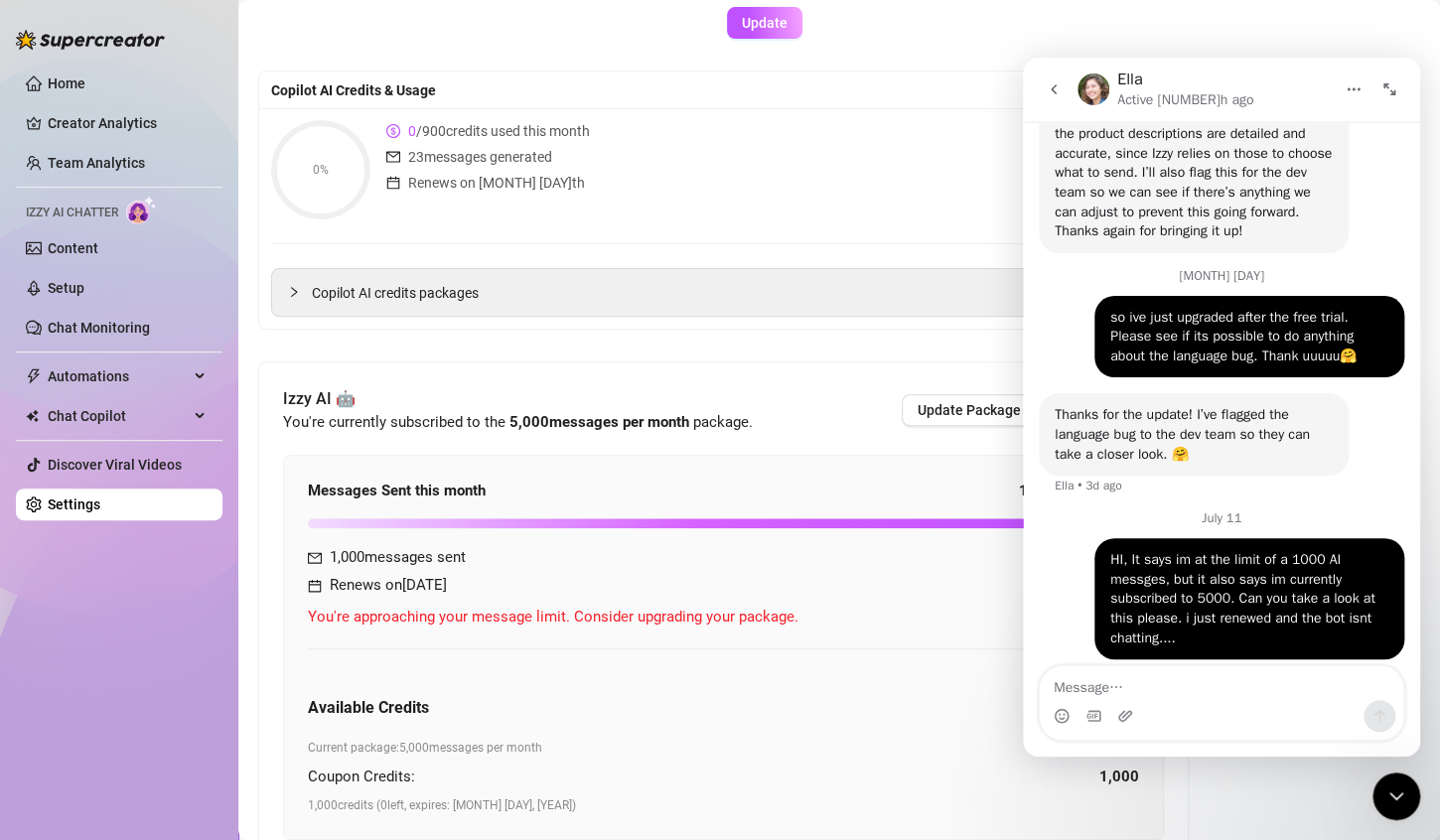 scroll, scrollTop: 554, scrollLeft: 0, axis: vertical 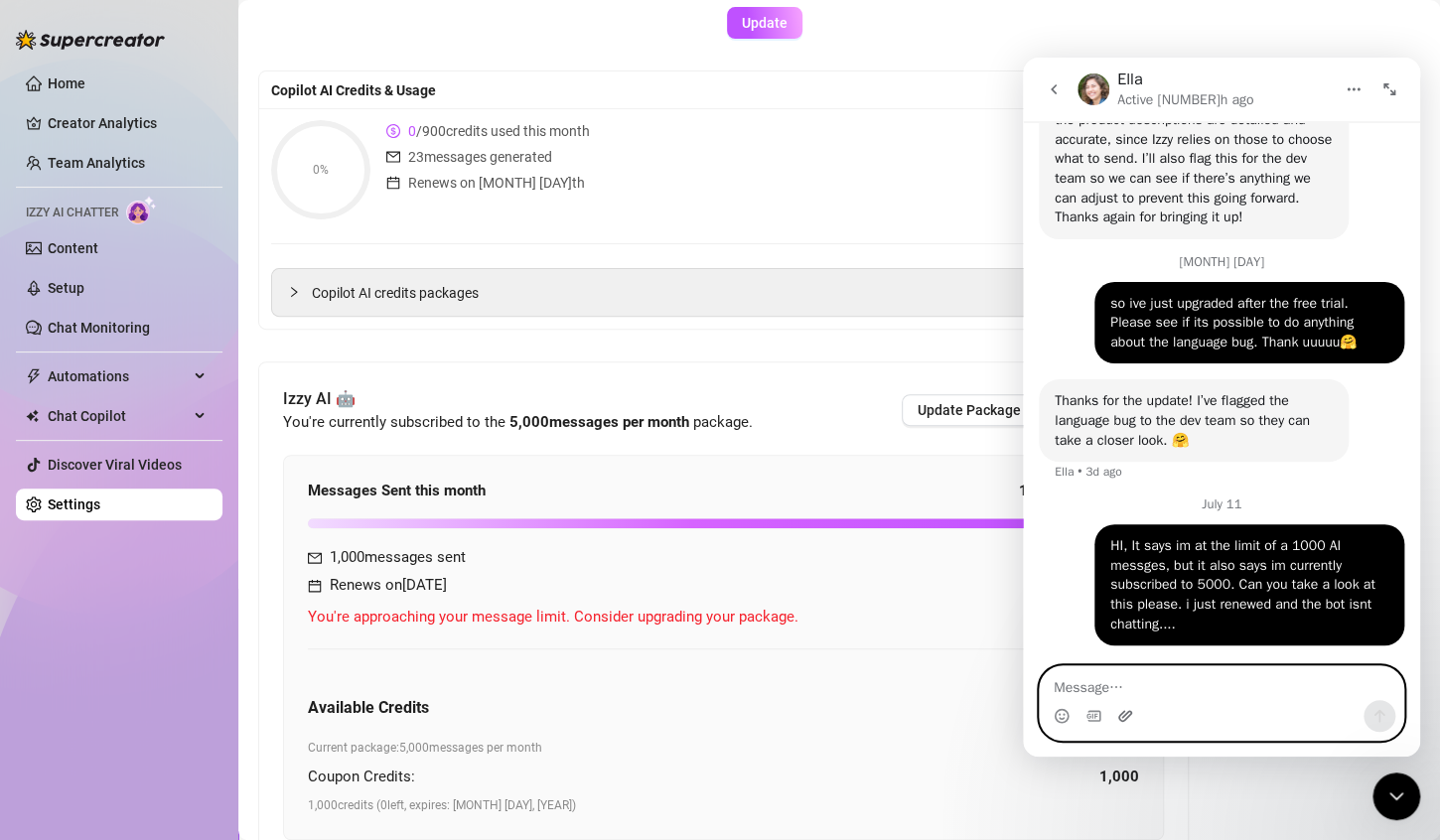 click 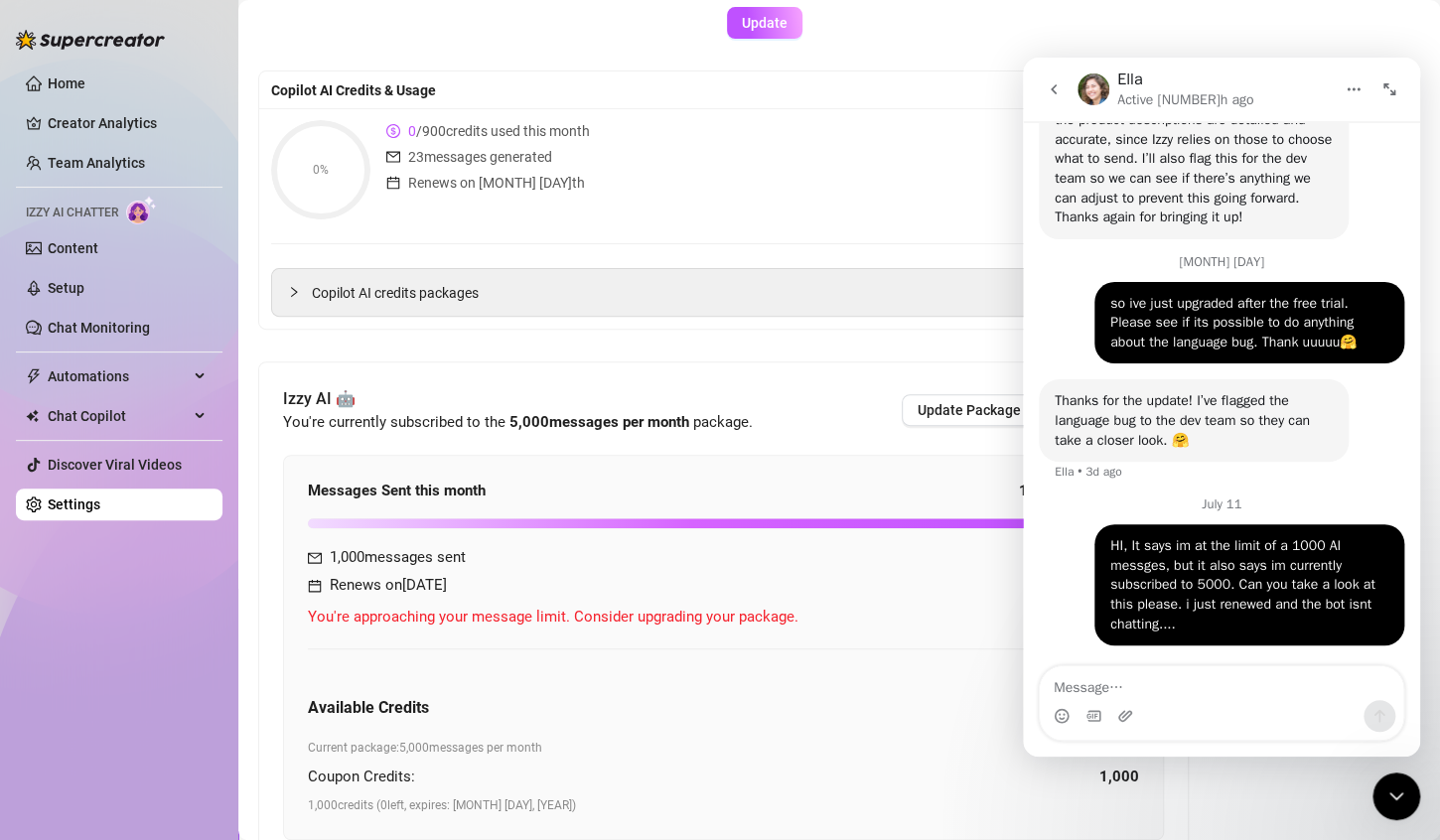 click 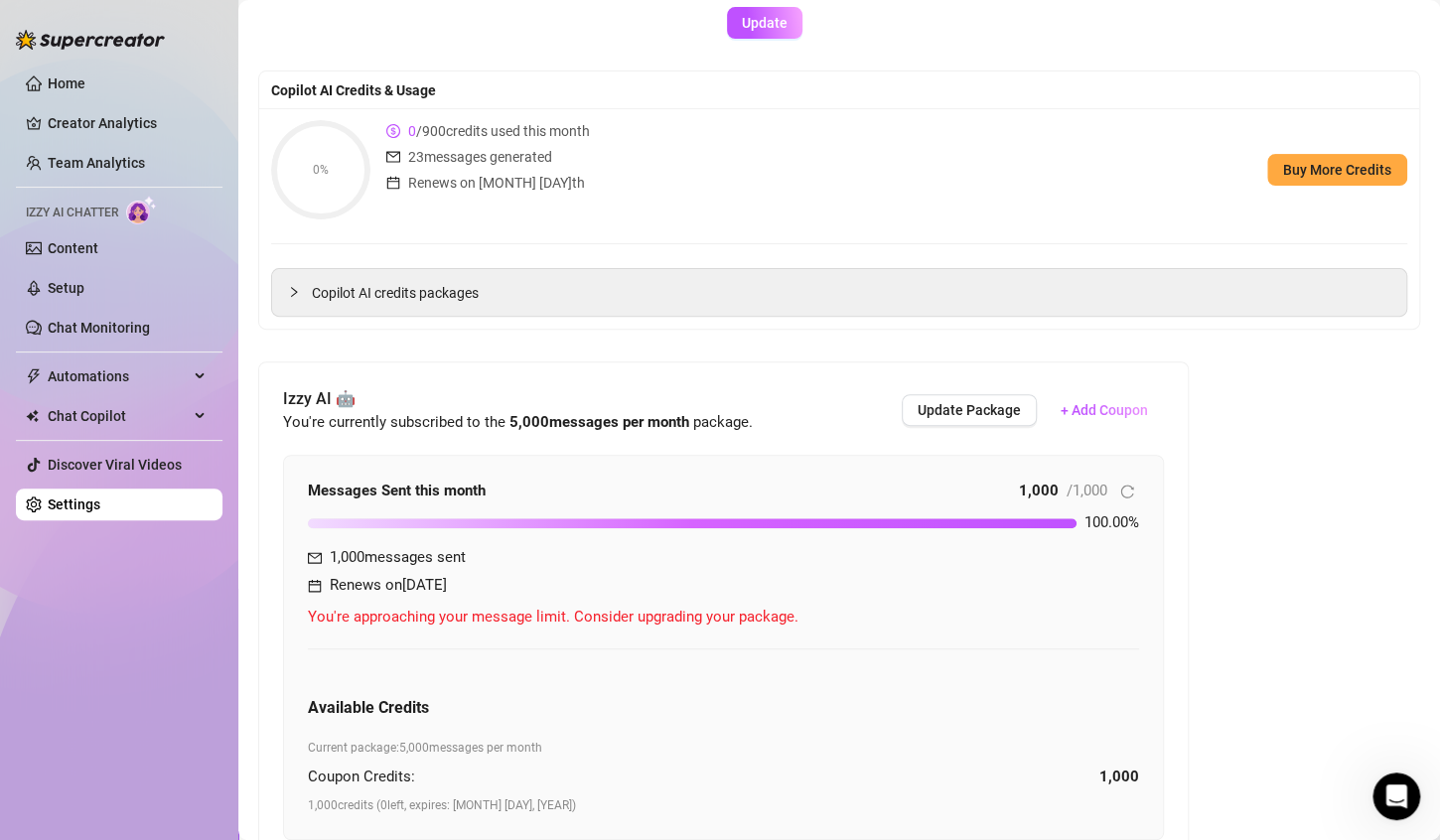 scroll, scrollTop: 0, scrollLeft: 0, axis: both 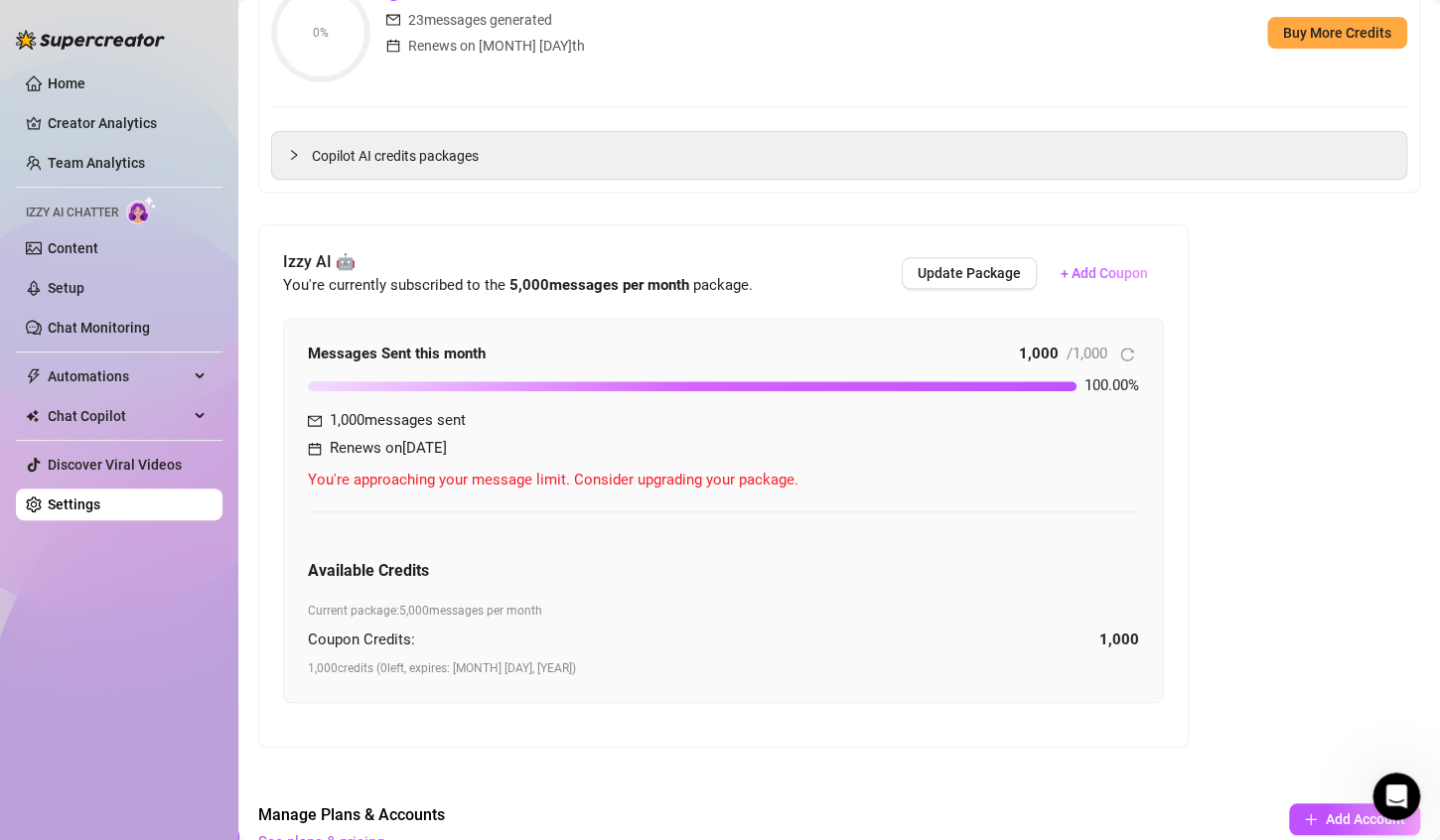click 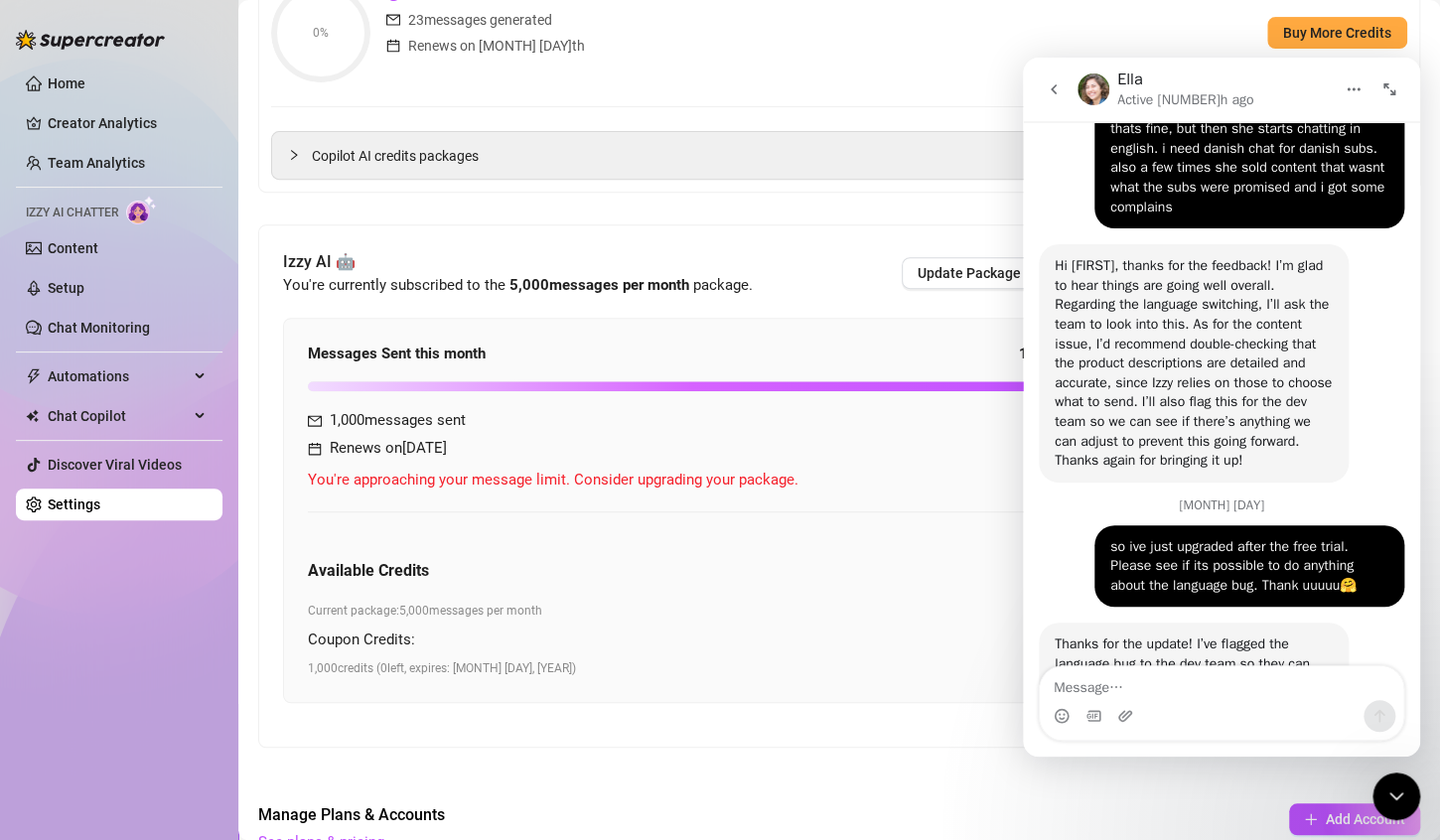 scroll, scrollTop: 554, scrollLeft: 0, axis: vertical 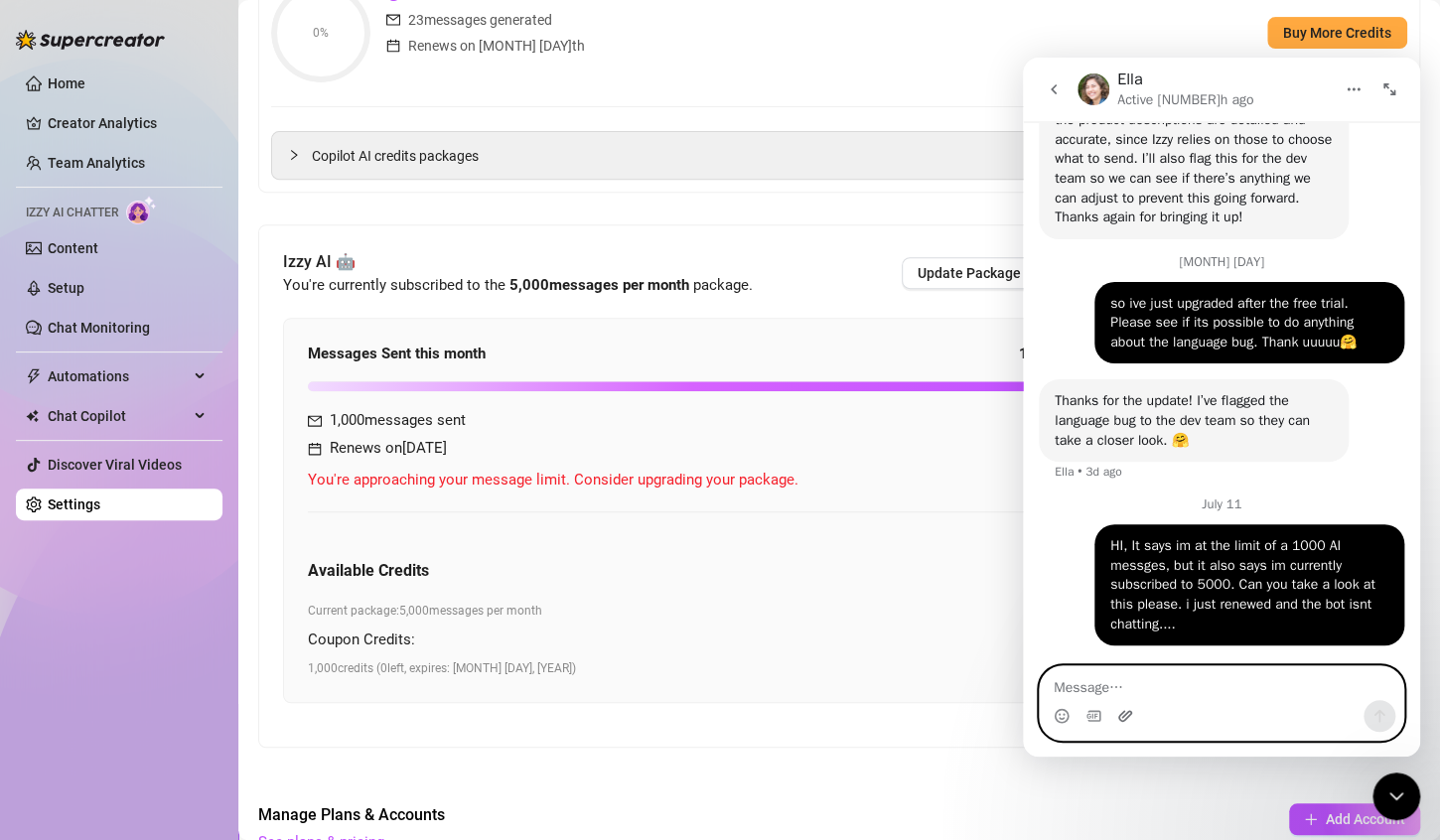 click 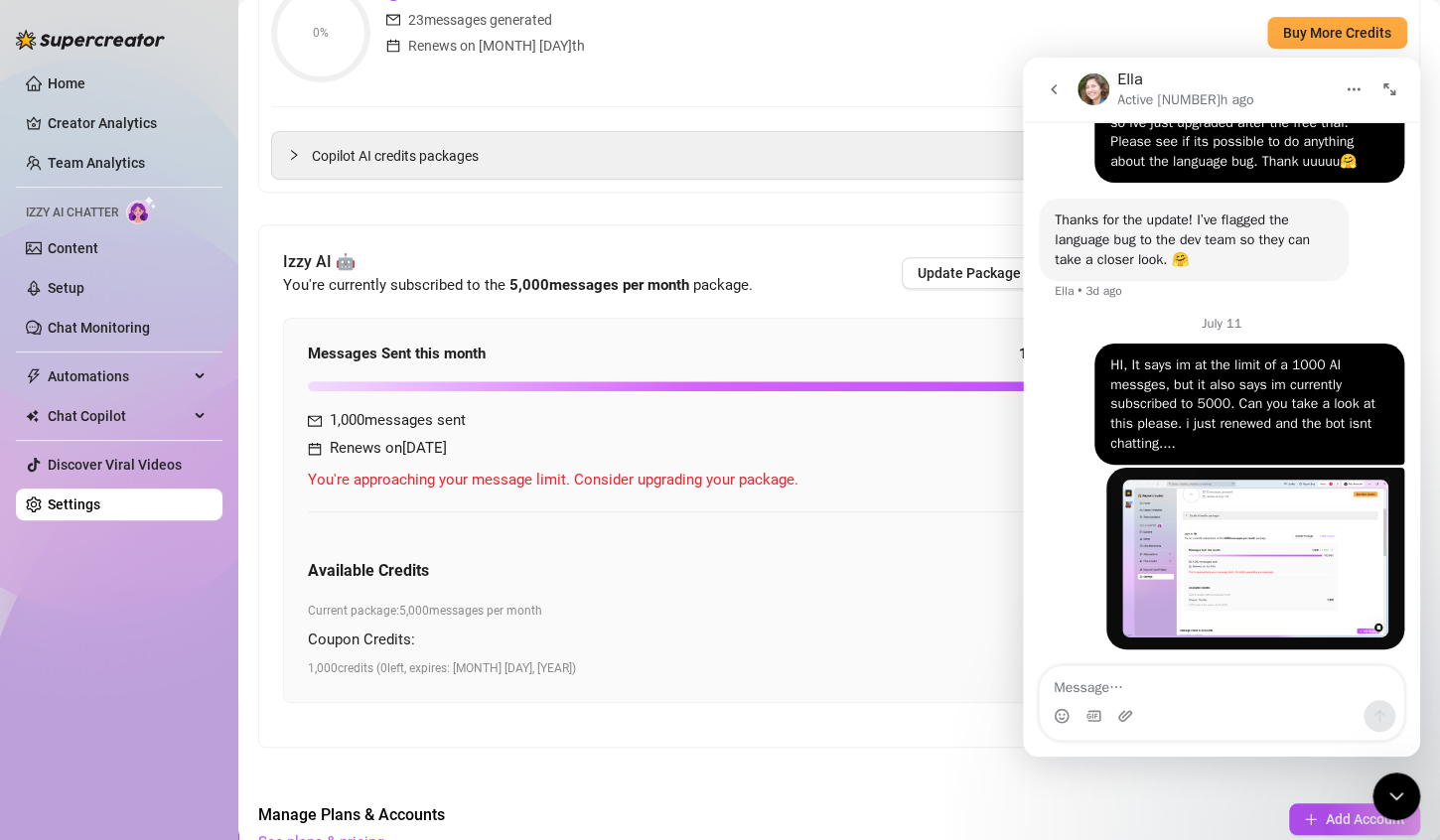 scroll, scrollTop: 738, scrollLeft: 0, axis: vertical 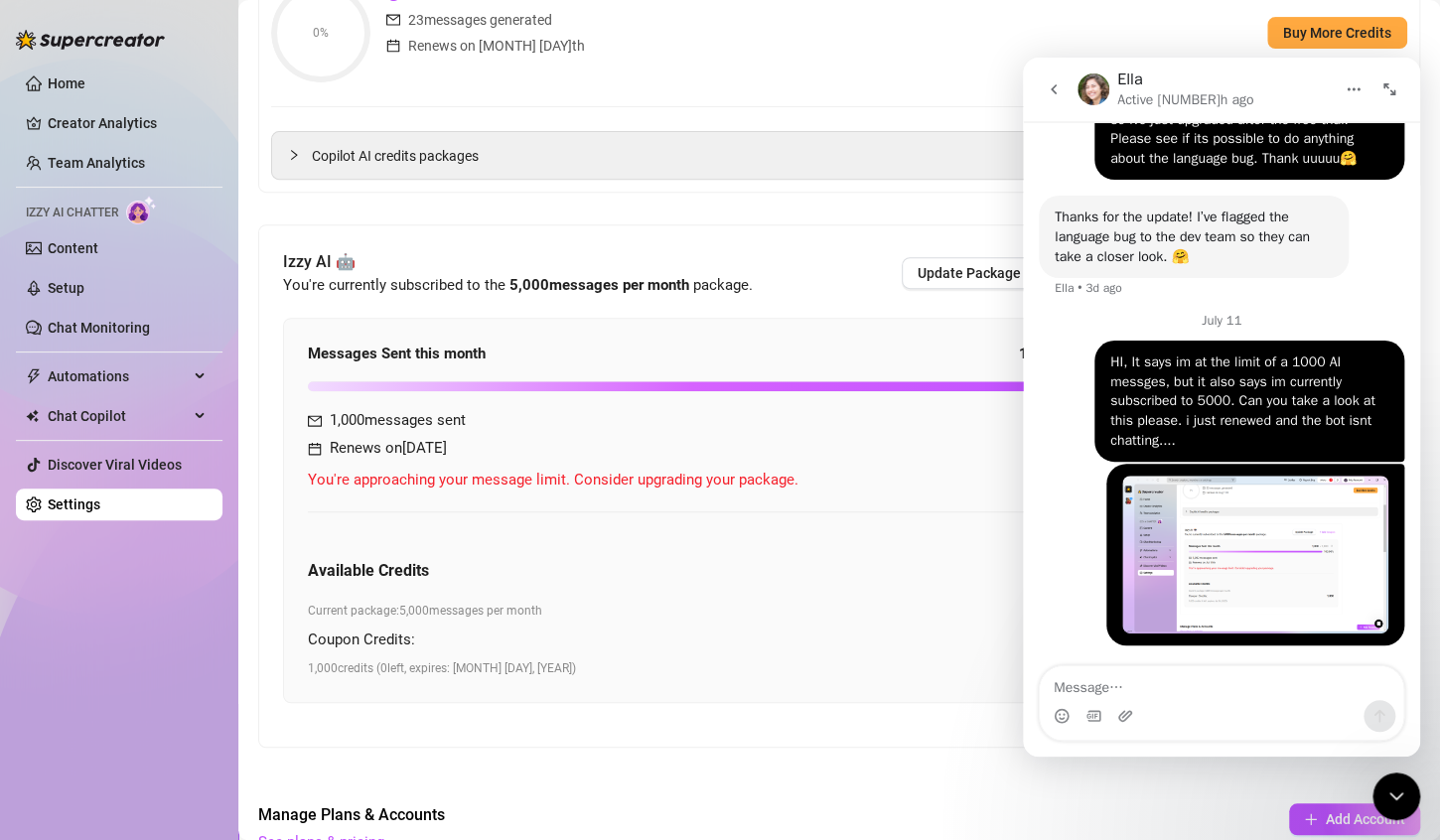 click on "Available Credits Current package: 5,000 messages per month Coupon Credits: 1,000 1,000 credits ( 0 left, expires: Jul 30, [YEAR] )" at bounding box center (723, 605) 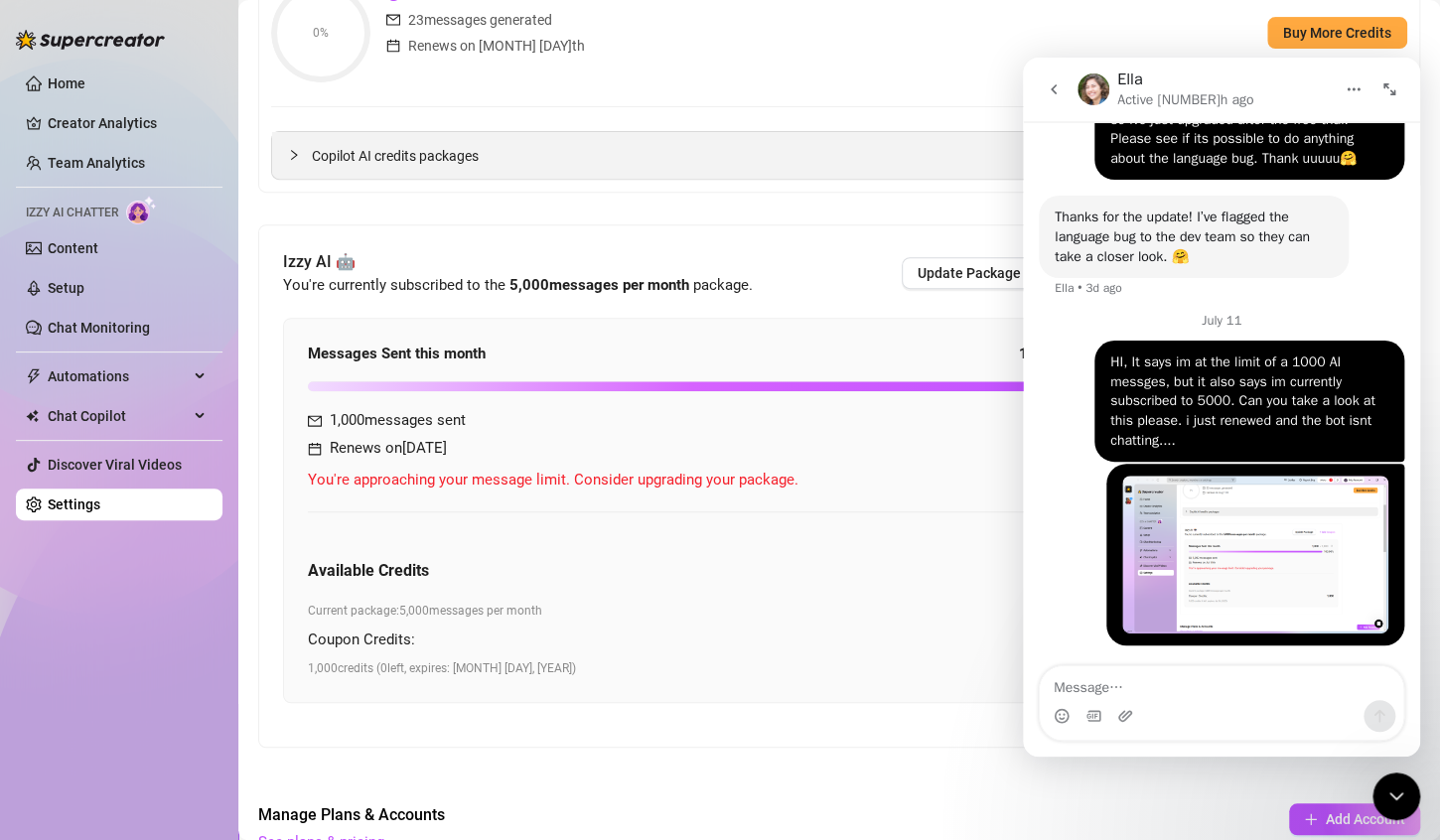 click on "Copilot AI credits packages" at bounding box center (839, 155) 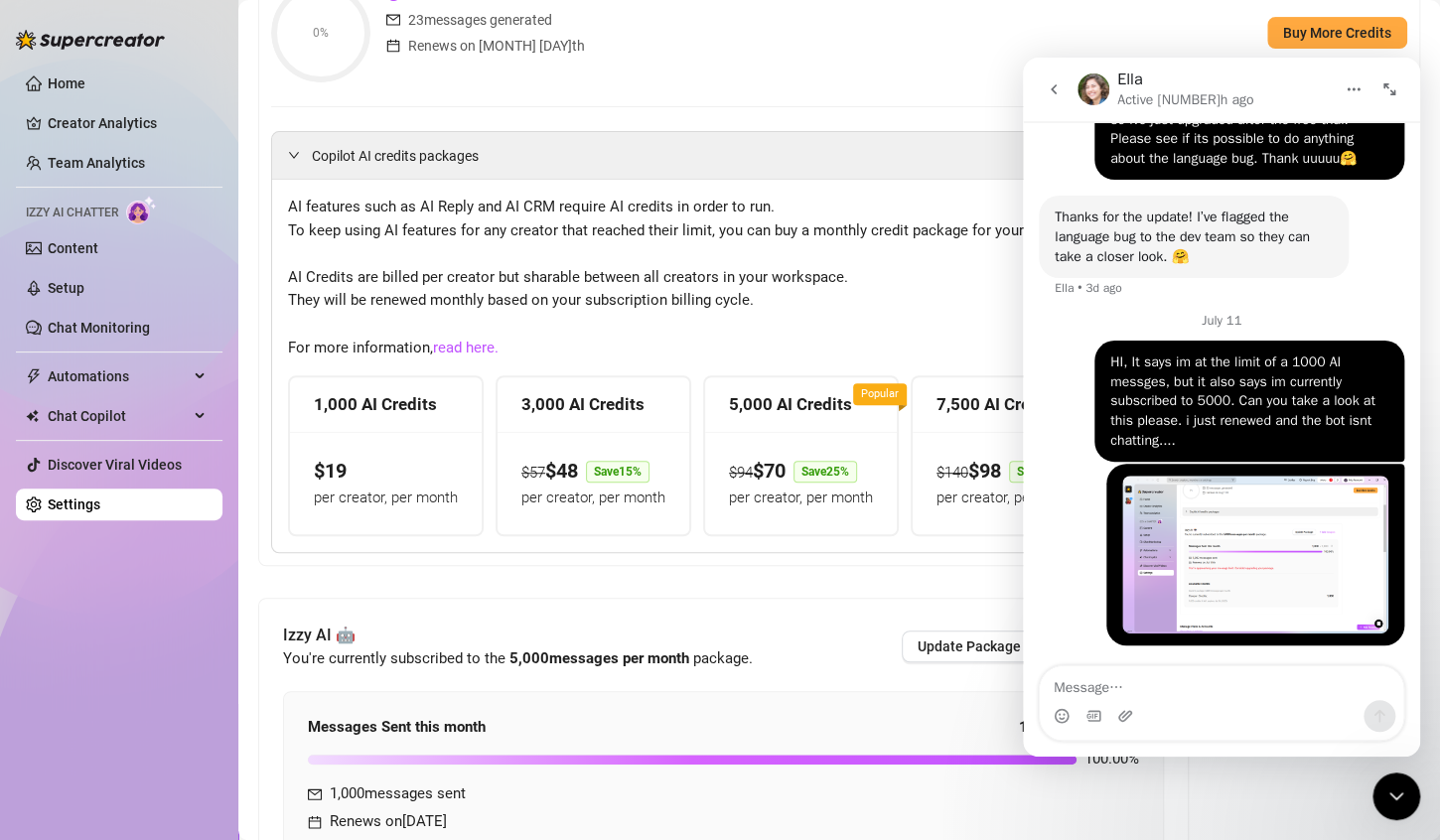 click at bounding box center (1396, 796) 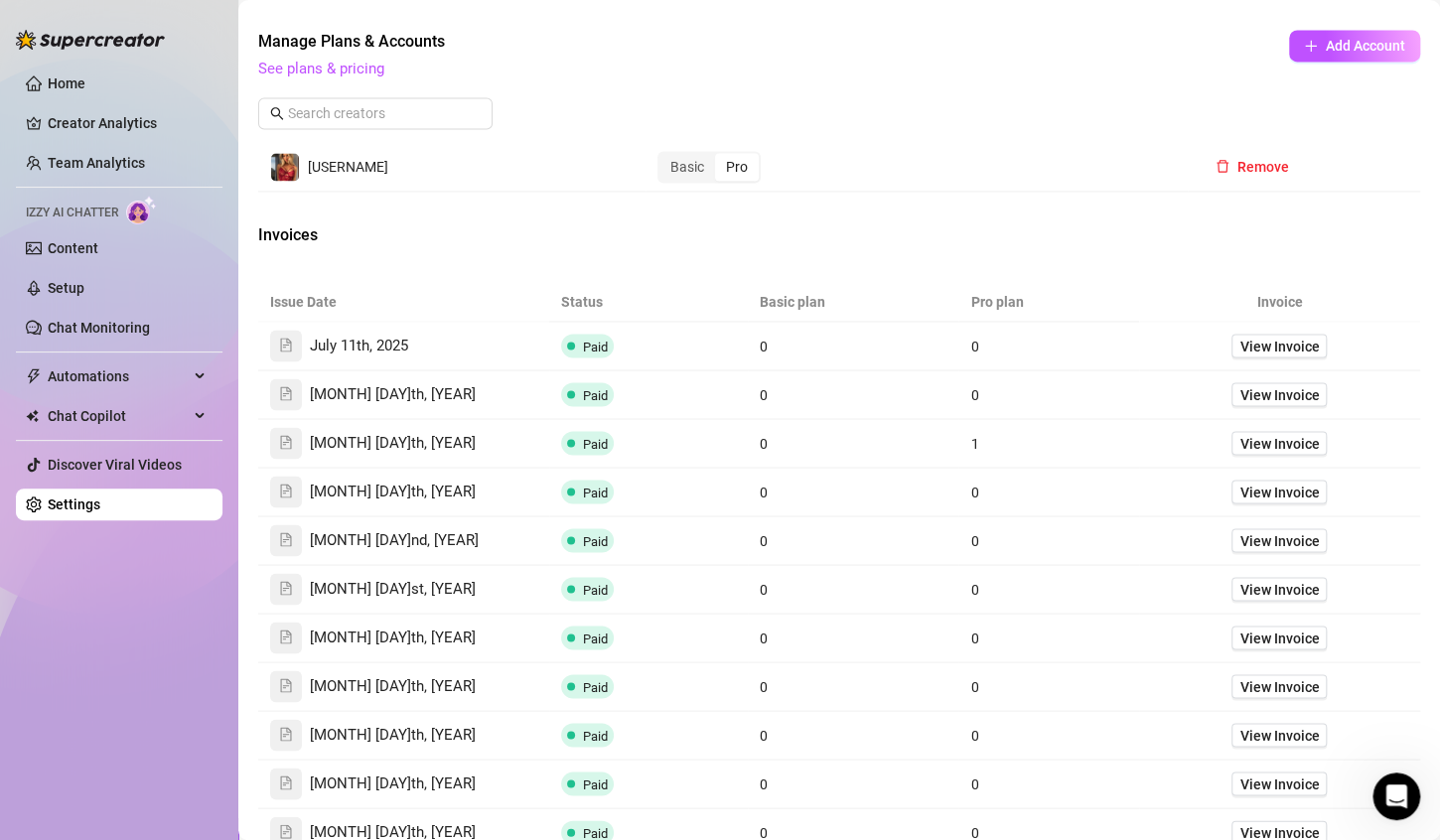 scroll, scrollTop: 1452, scrollLeft: 0, axis: vertical 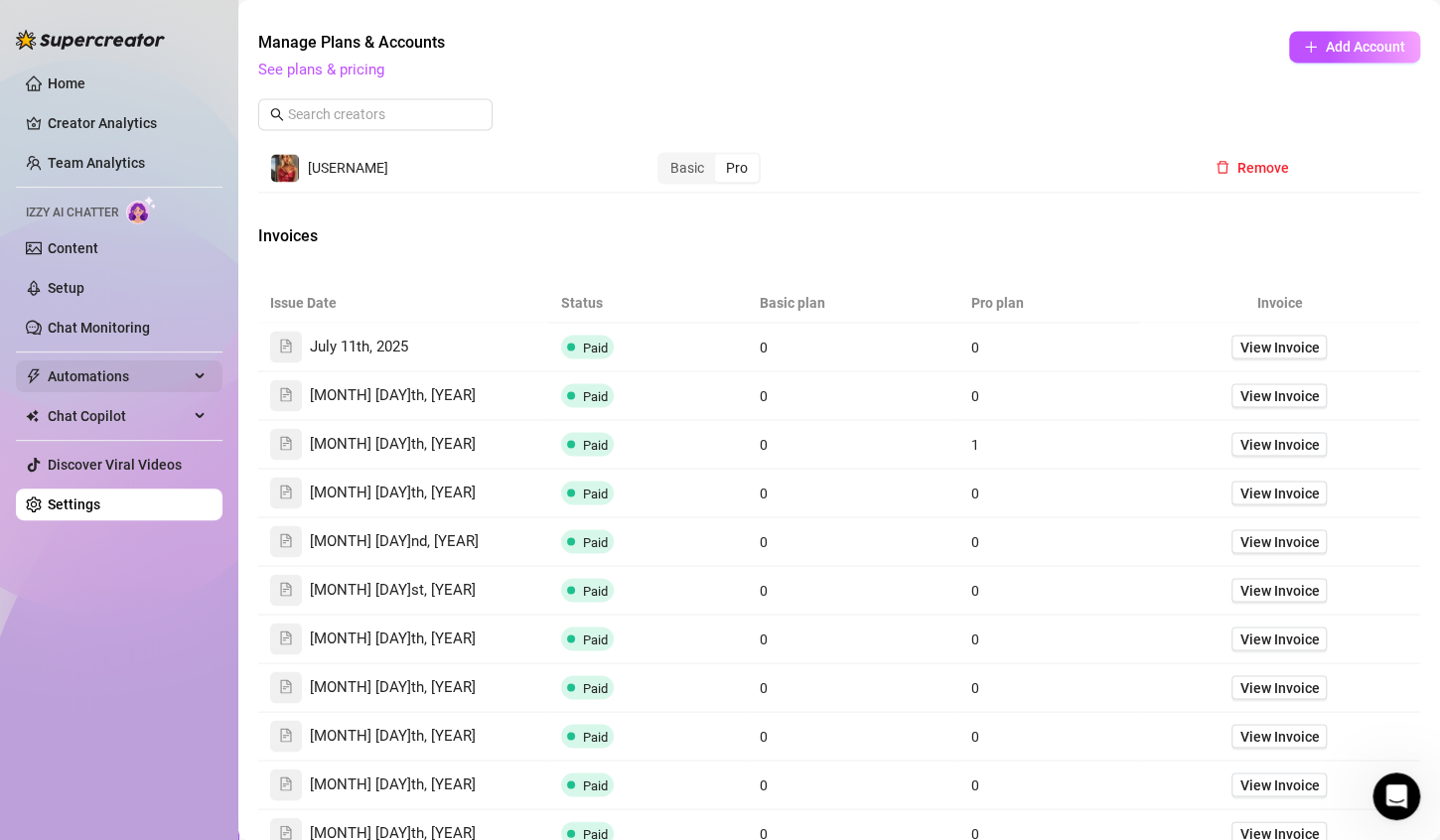 click on "Automations" at bounding box center [118, 376] 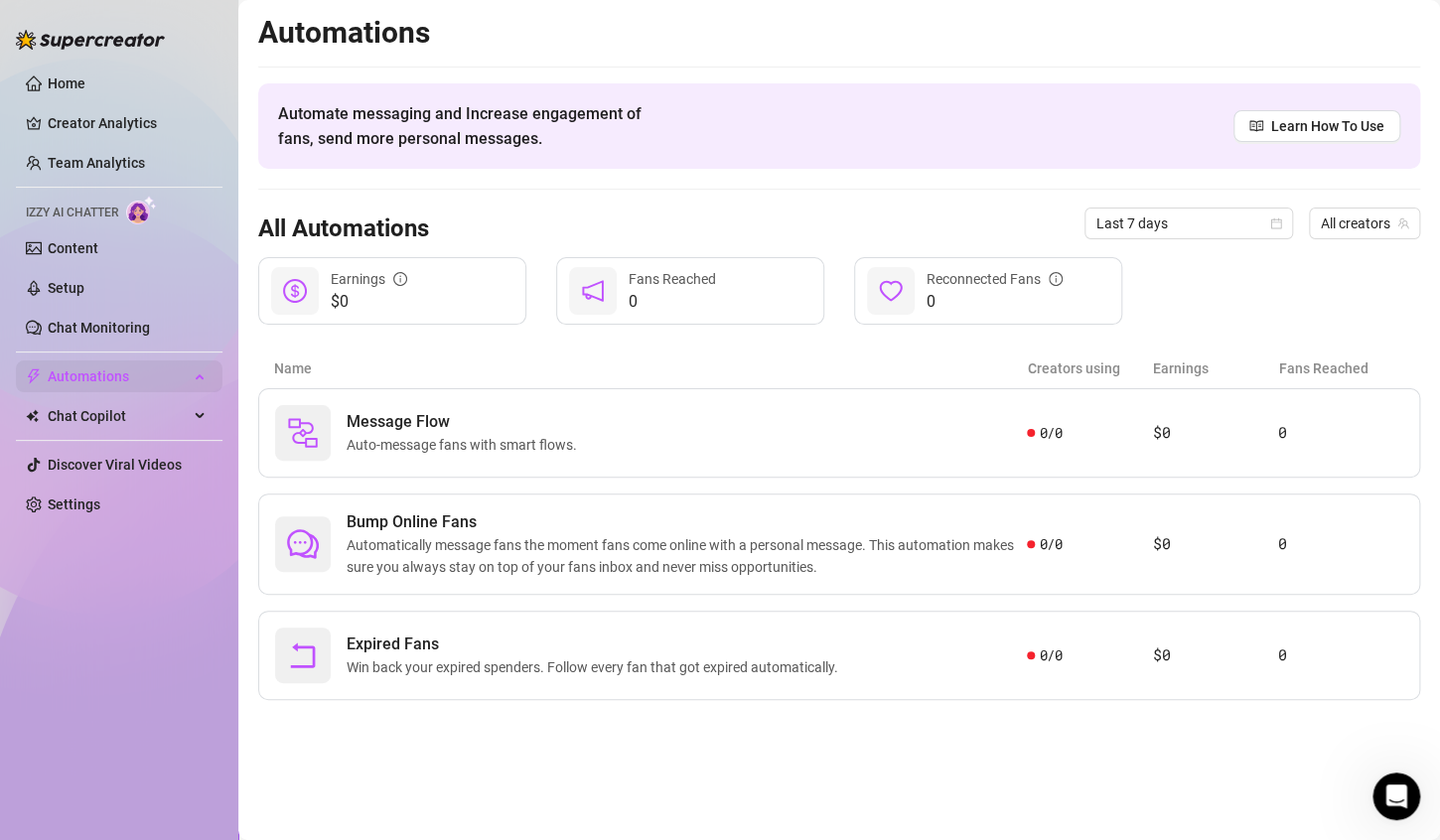 scroll, scrollTop: 0, scrollLeft: 0, axis: both 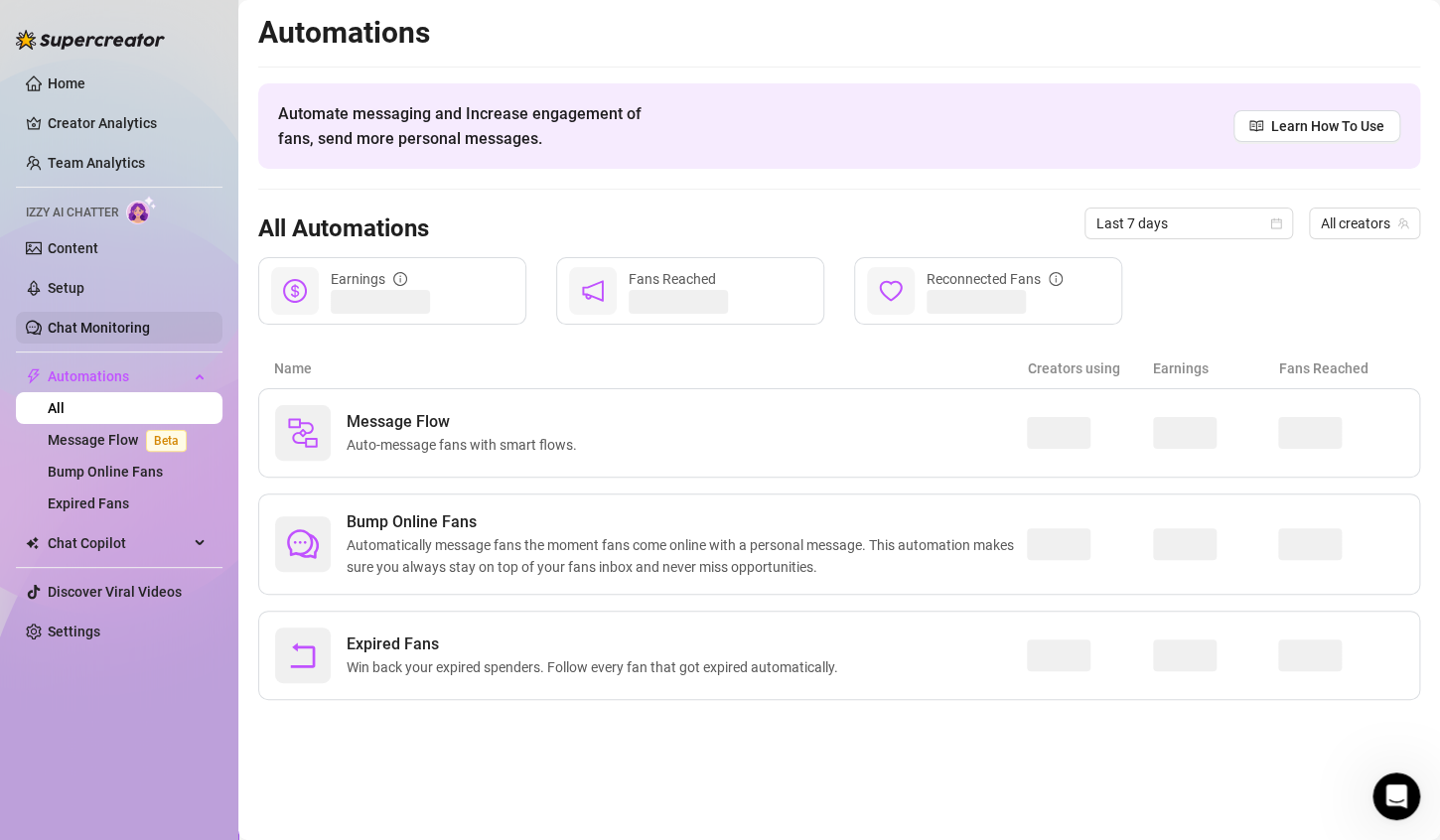 click on "Chat Monitoring" at bounding box center [98, 328] 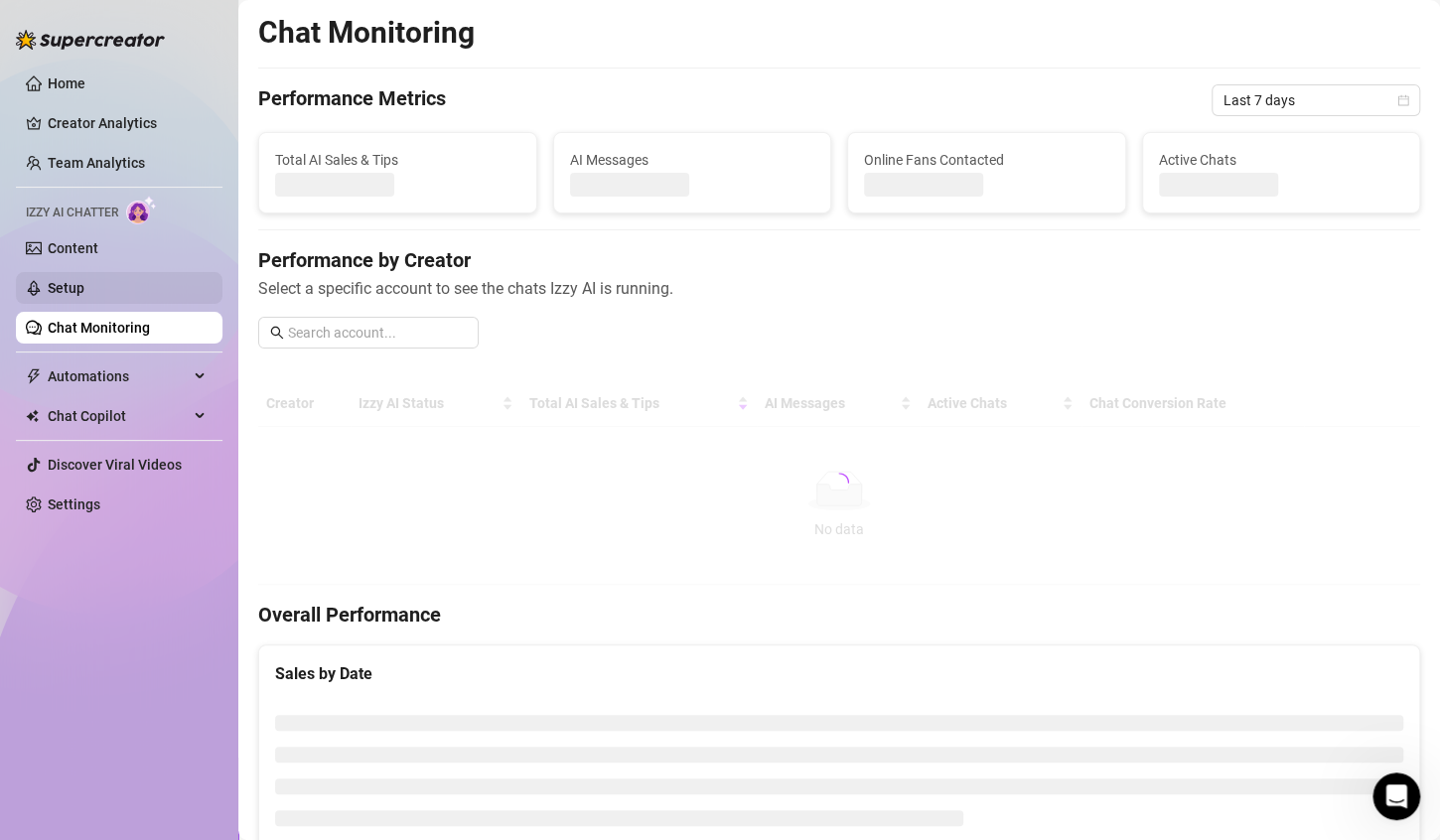 click on "Setup" at bounding box center (66, 288) 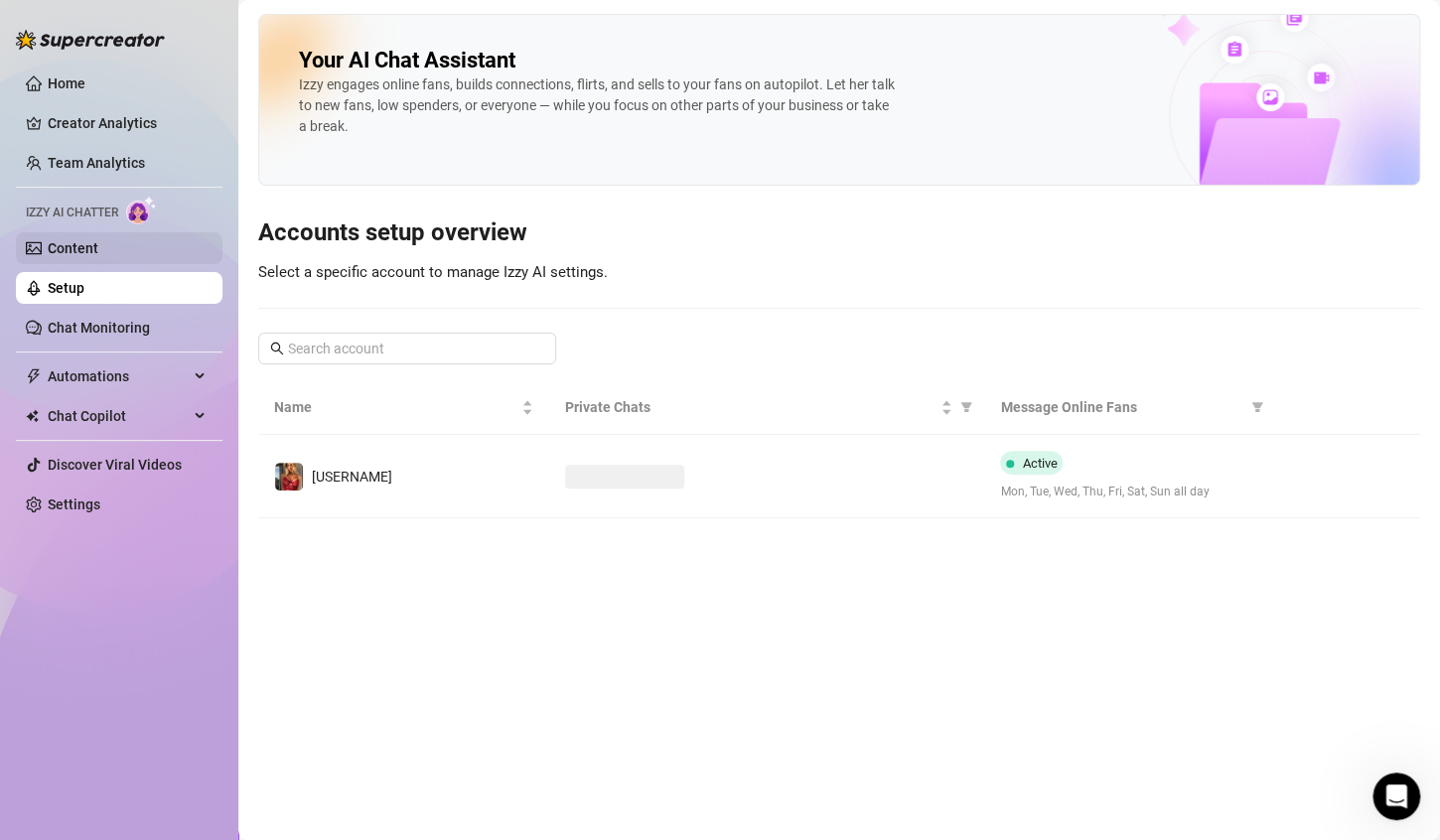 click on "Content" at bounding box center (72, 248) 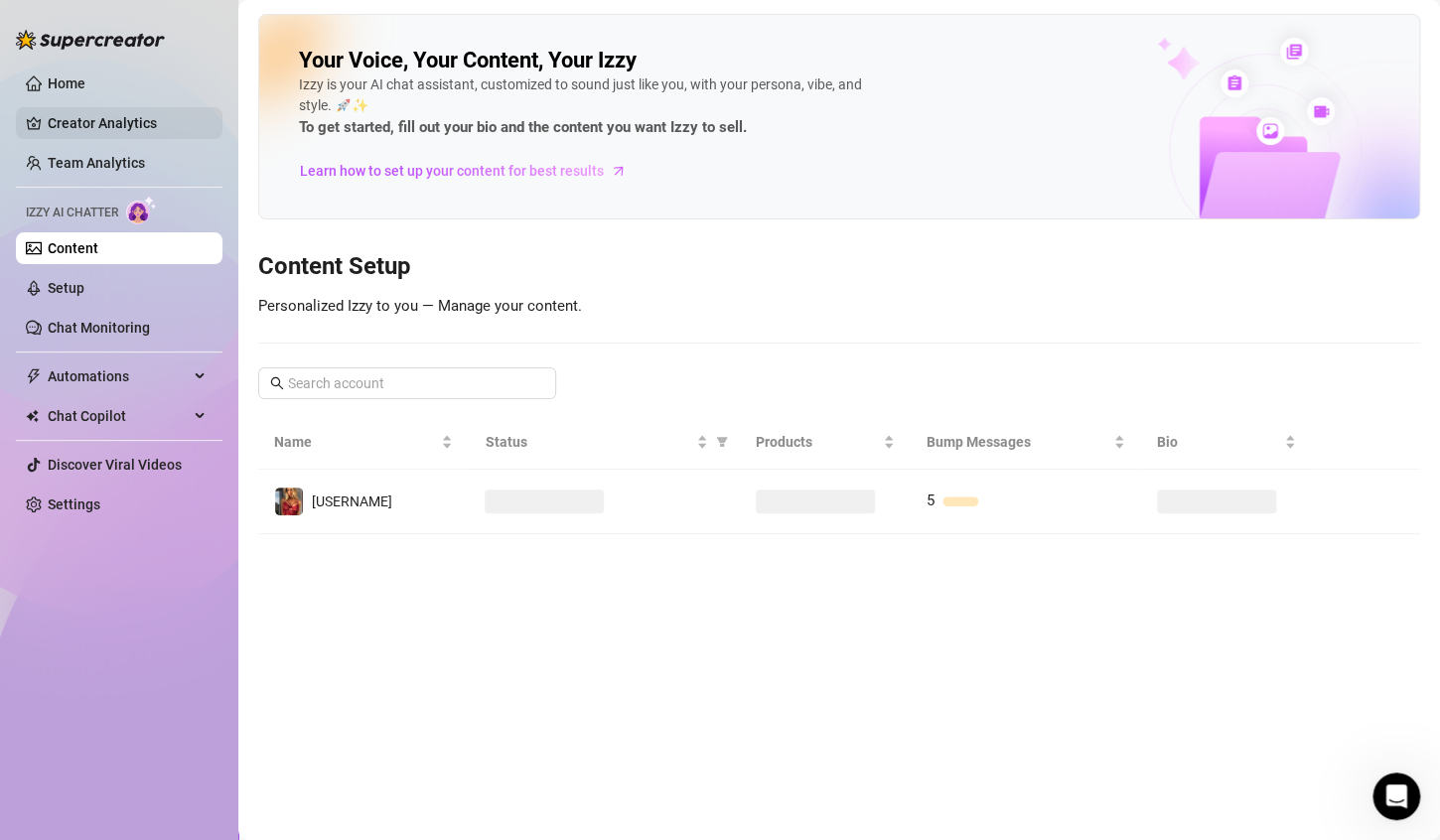 click on "Creator Analytics" at bounding box center [127, 123] 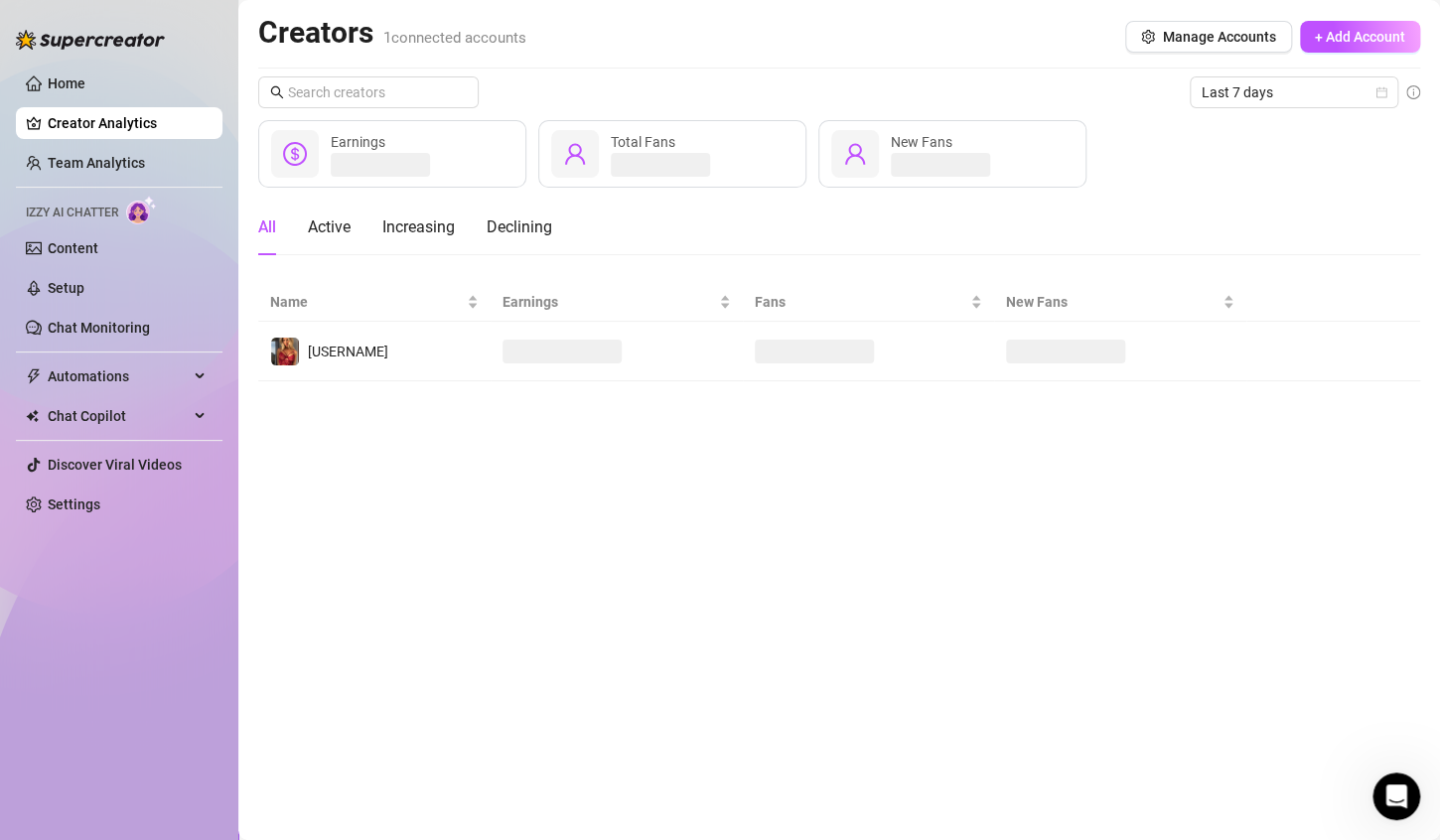 click 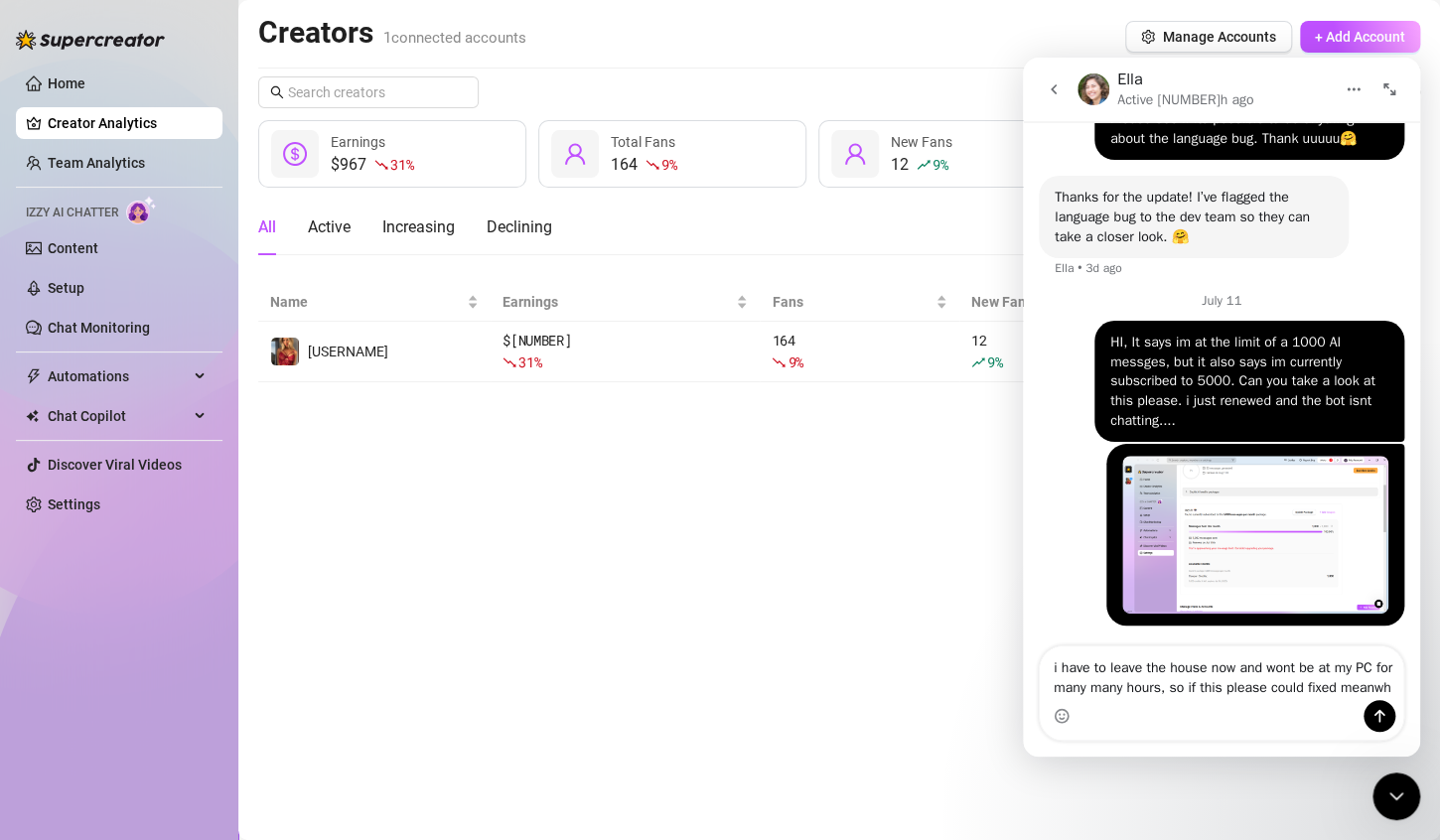 scroll, scrollTop: 777, scrollLeft: 0, axis: vertical 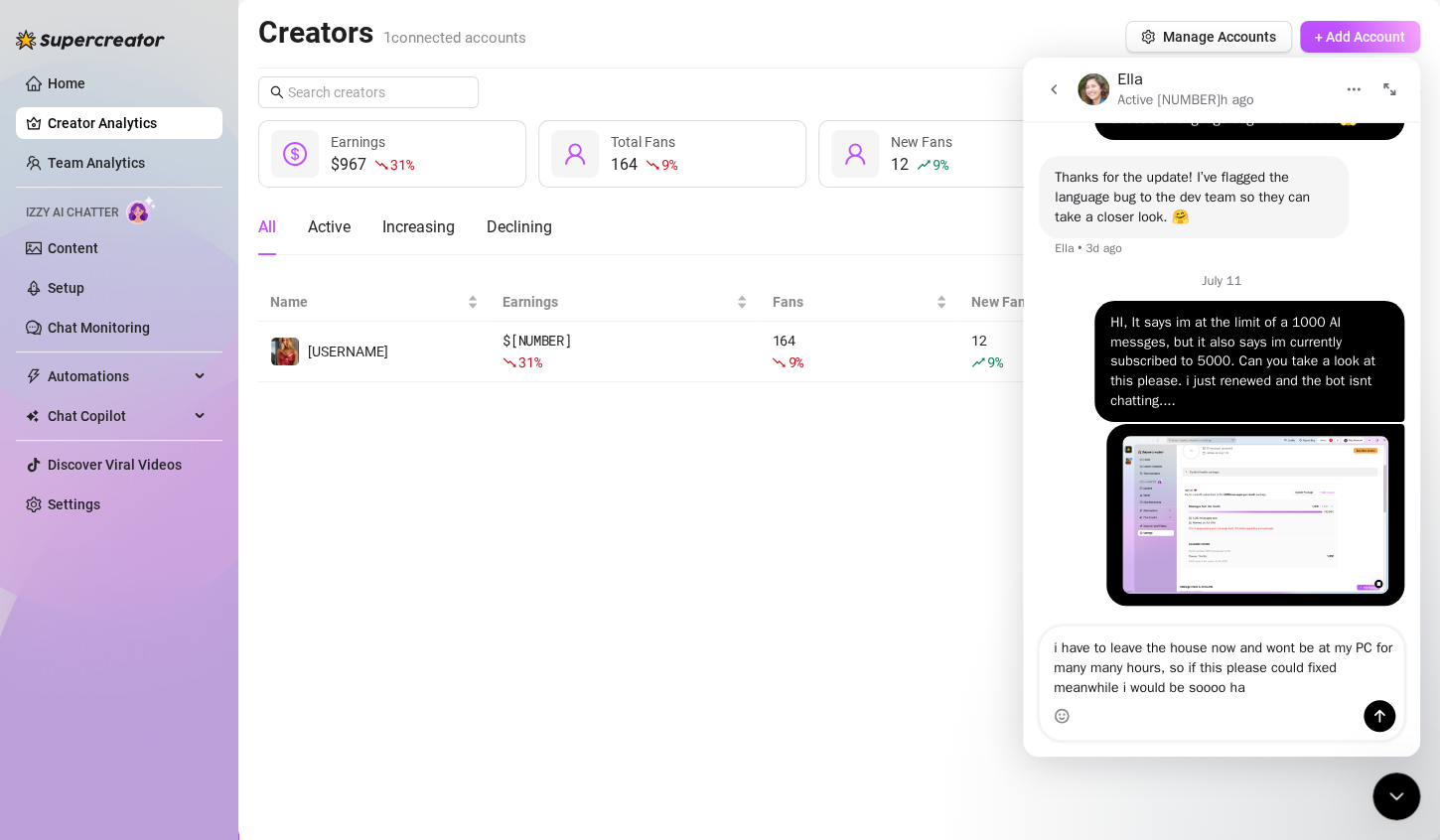 type on "i have to leave the house now and wont be at my PC for many many hours, so if this please could fixed meanwhile i would be soooo happy" 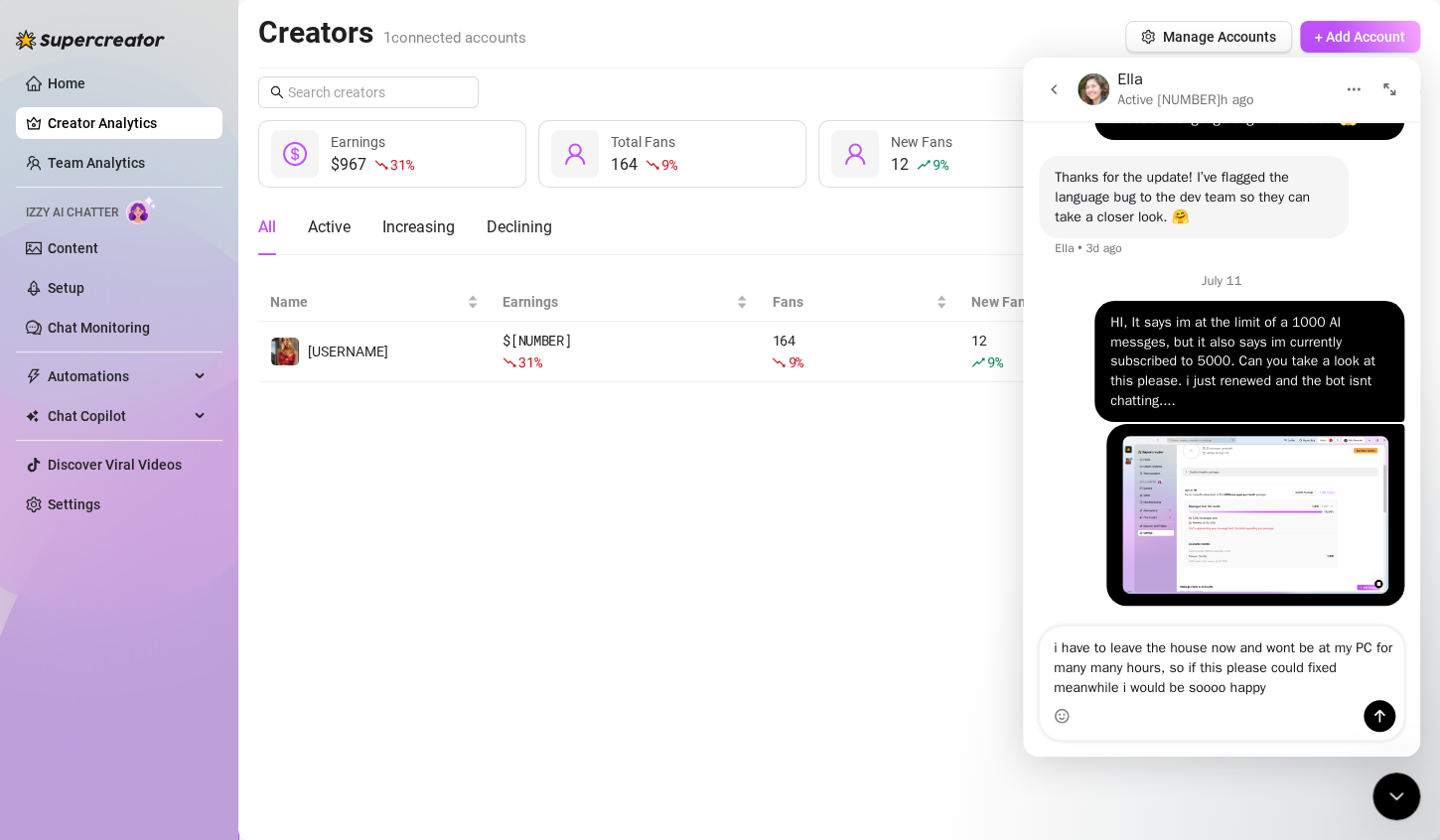 type 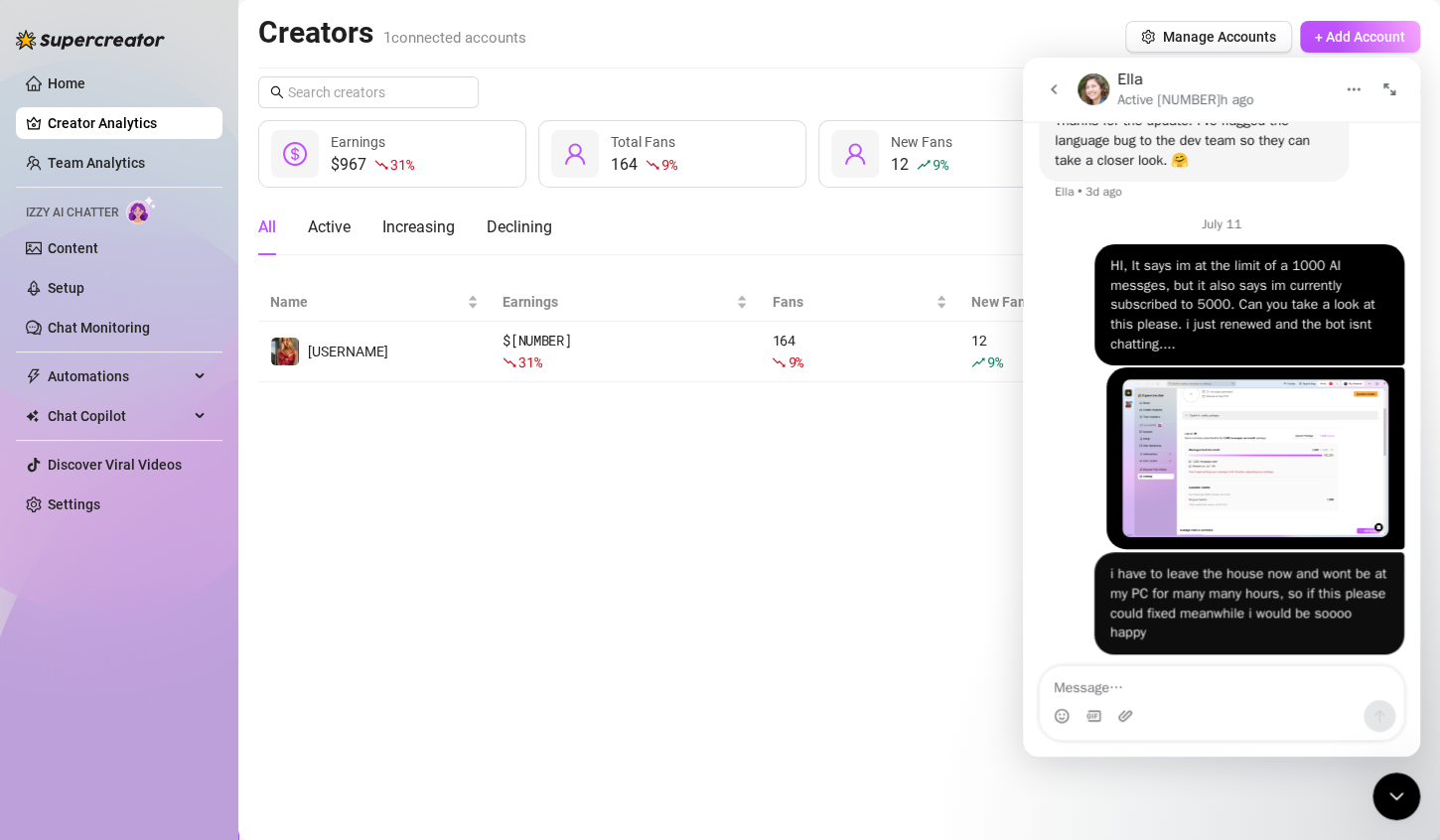 scroll, scrollTop: 841, scrollLeft: 0, axis: vertical 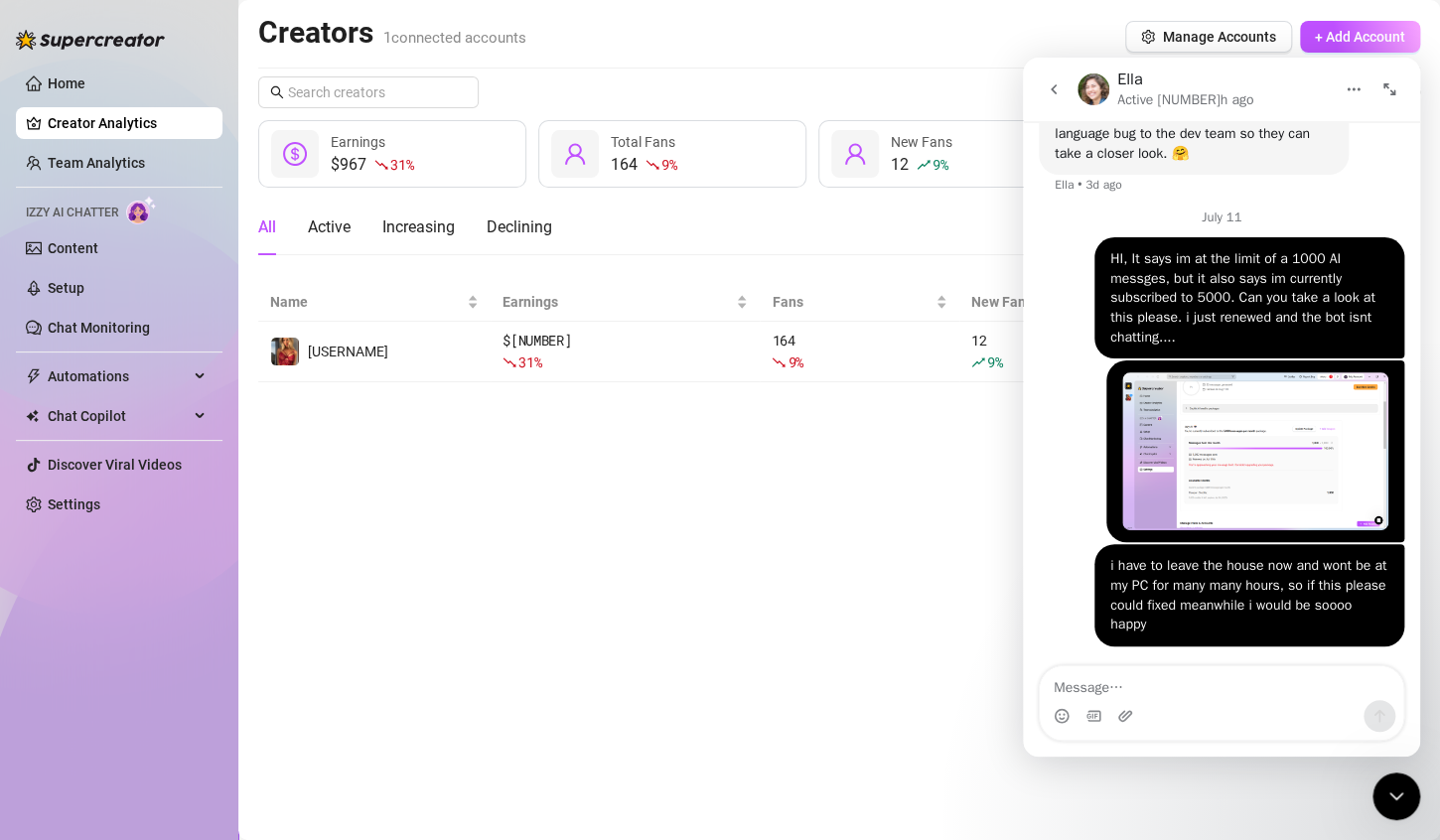 click 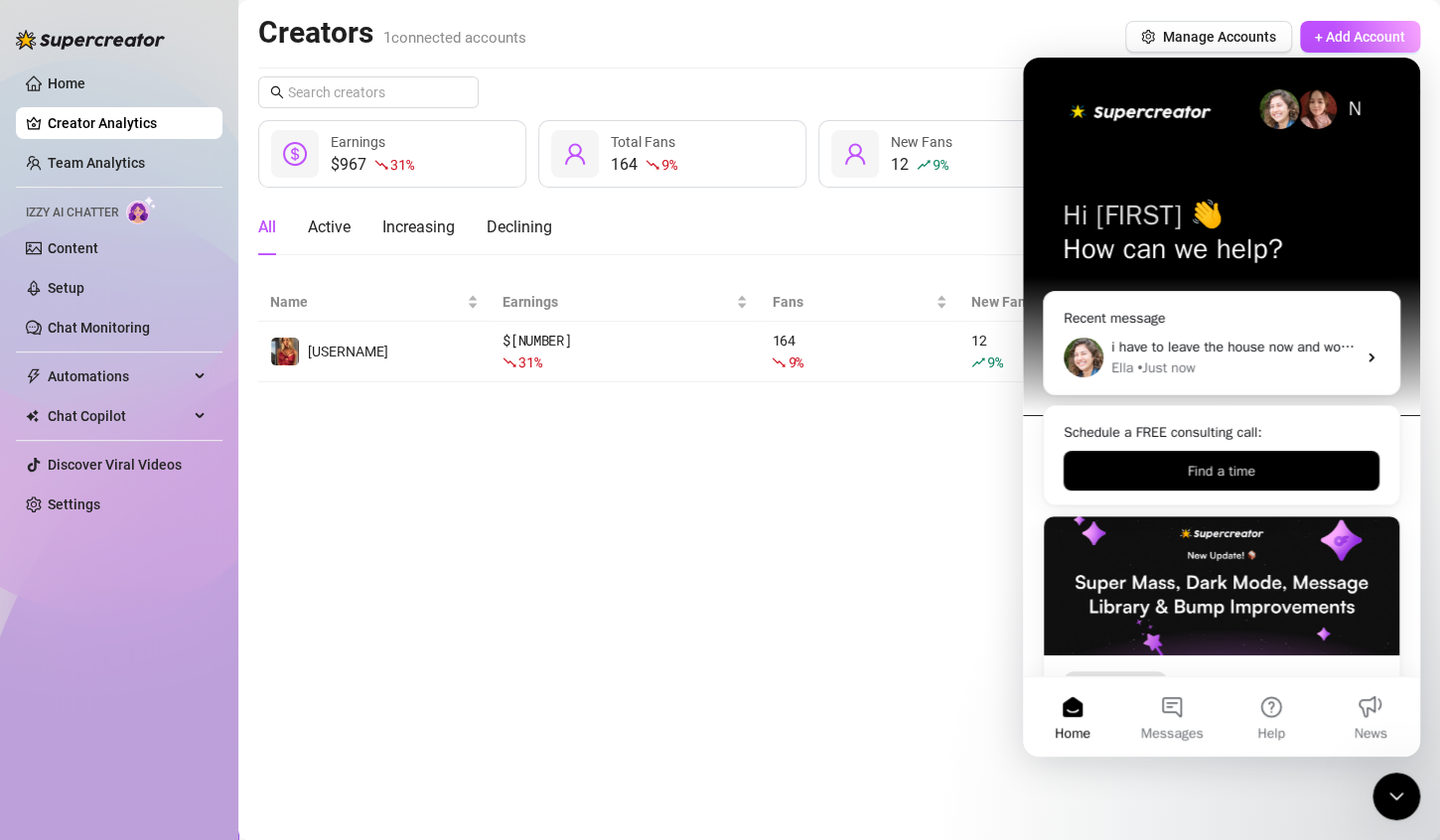 scroll, scrollTop: 0, scrollLeft: 0, axis: both 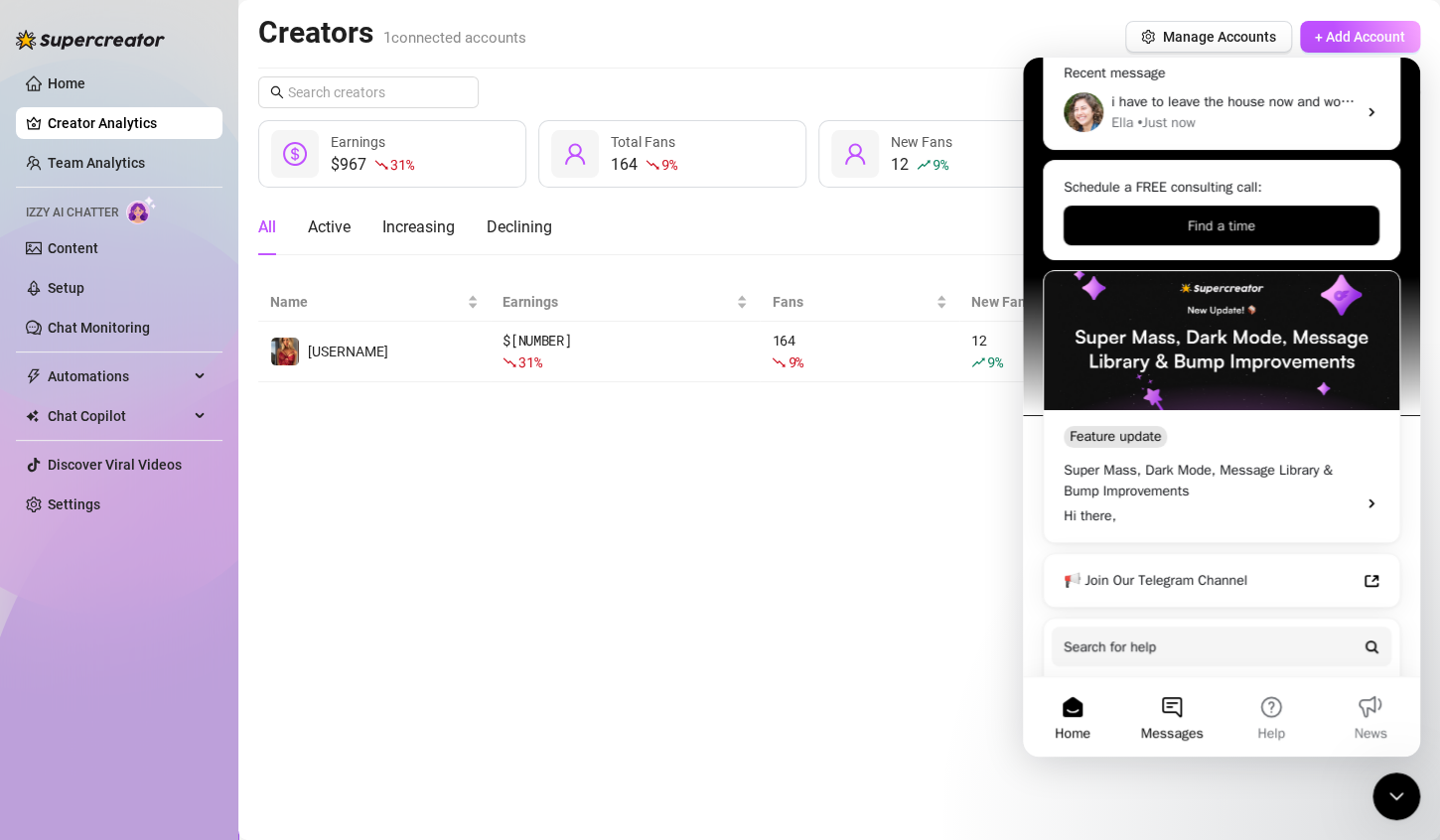 click on "Messages" at bounding box center [1172, 717] 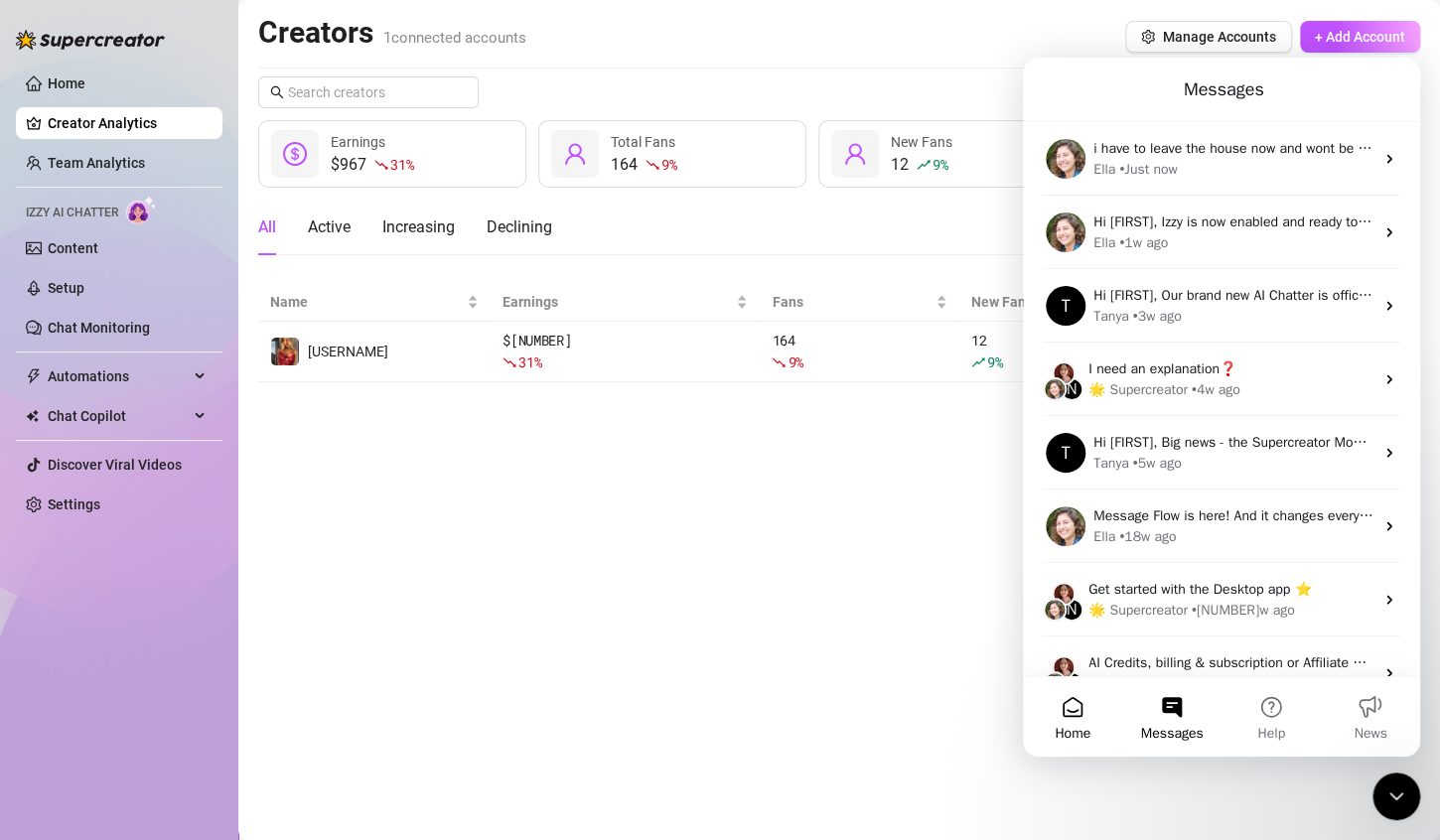 click on "Home" at bounding box center [1073, 717] 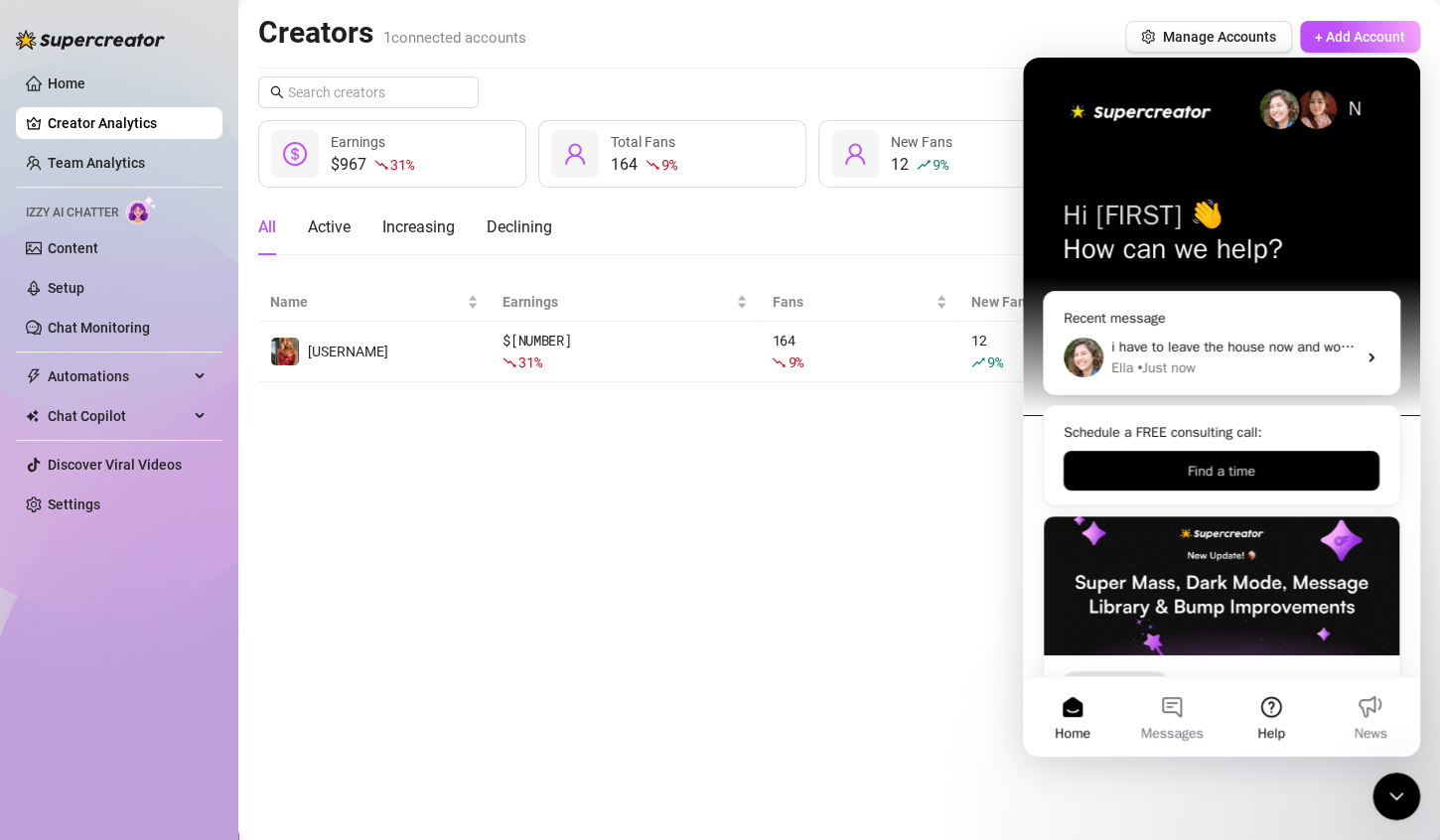 click on "Help" at bounding box center (1271, 717) 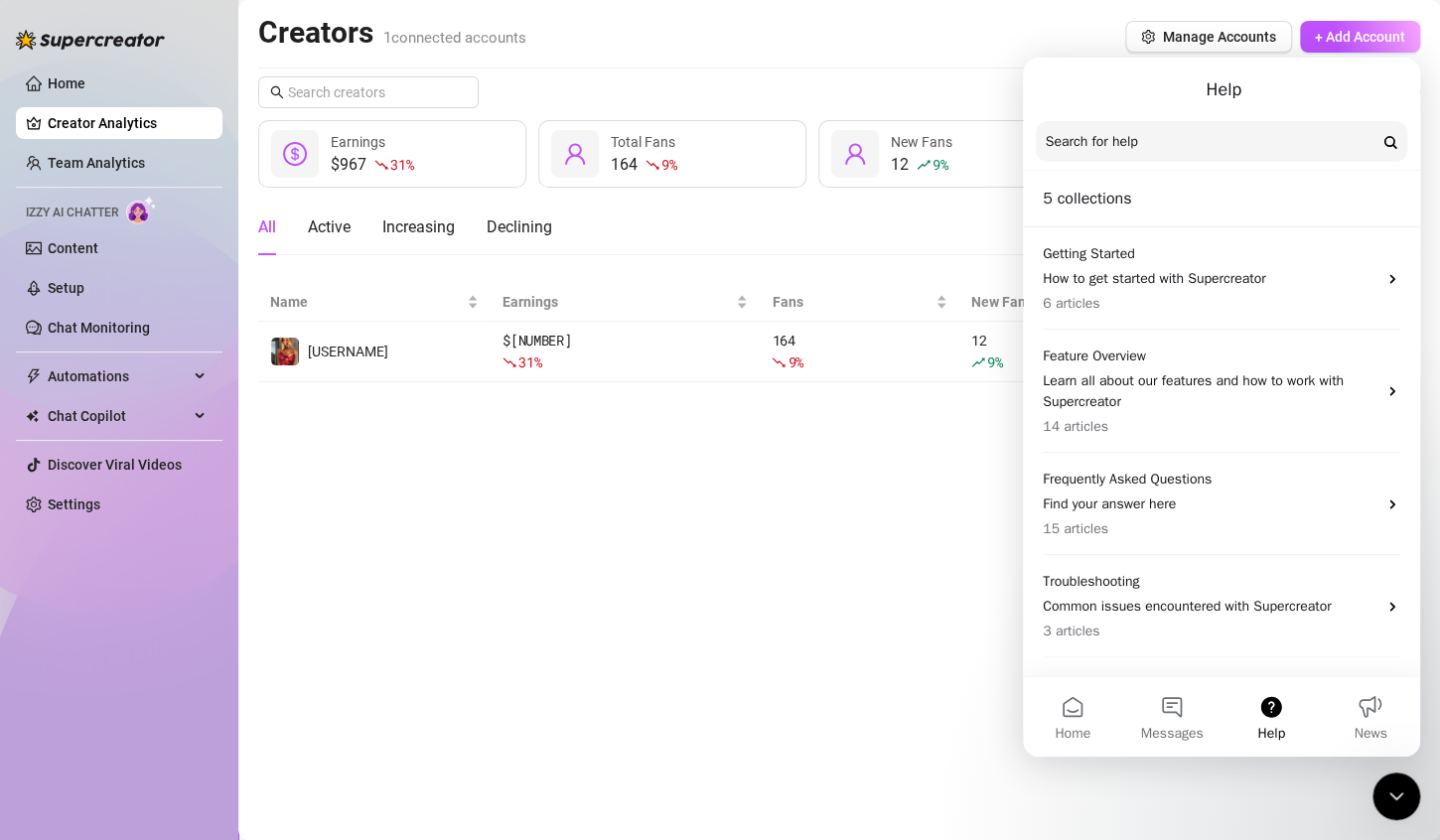 click 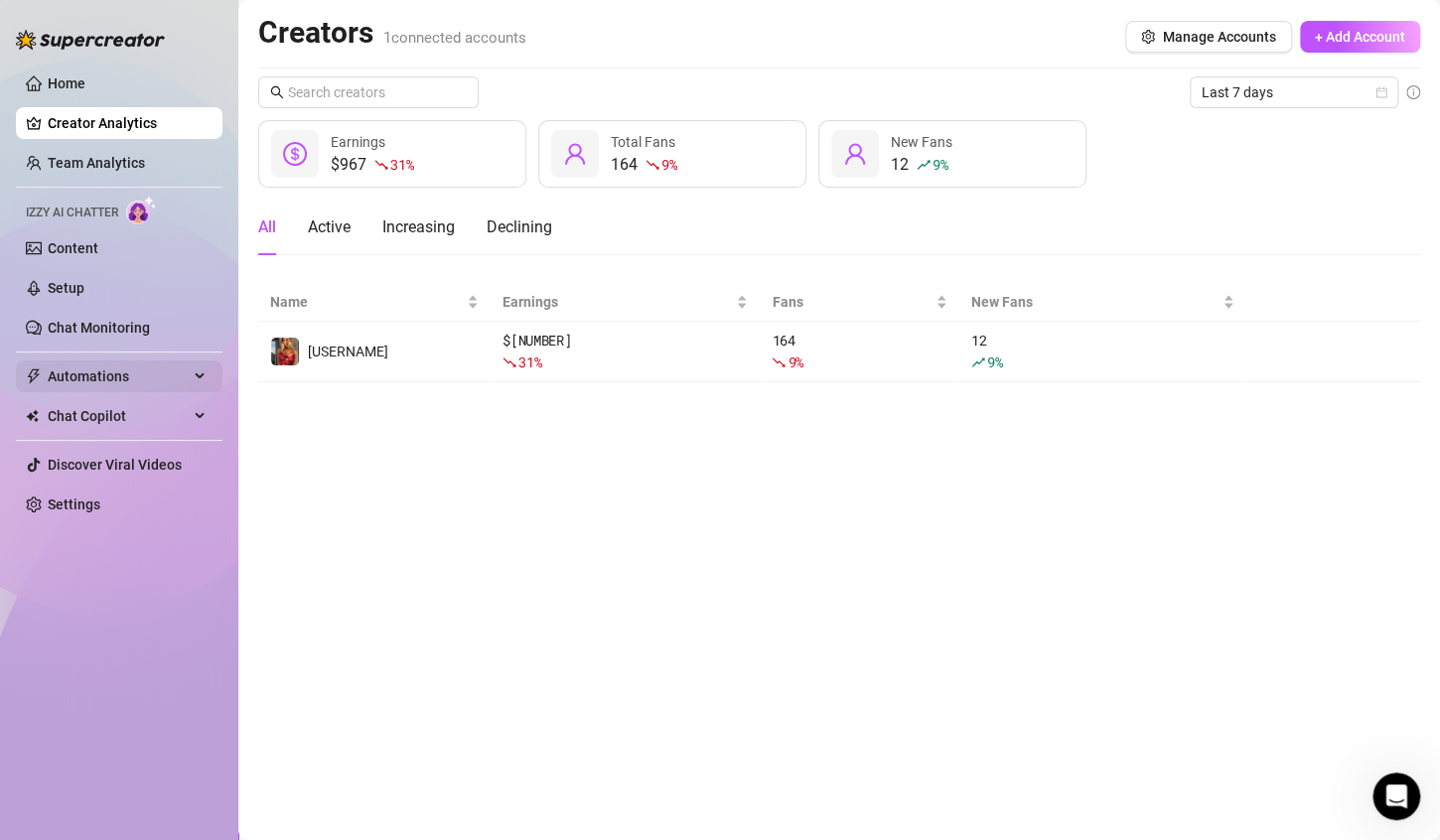 click on "Automations" at bounding box center (118, 376) 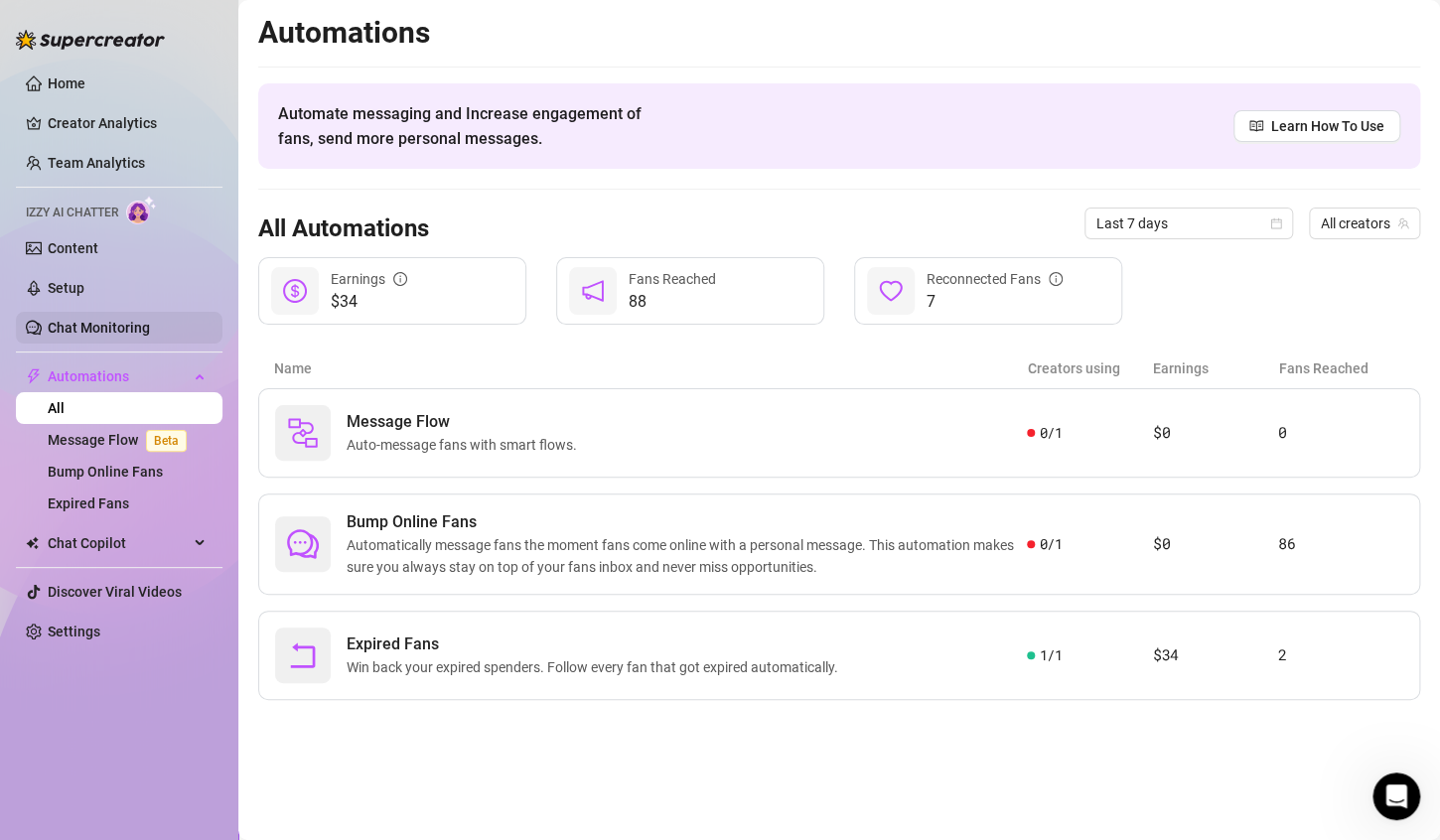 click on "Chat Monitoring" at bounding box center [98, 328] 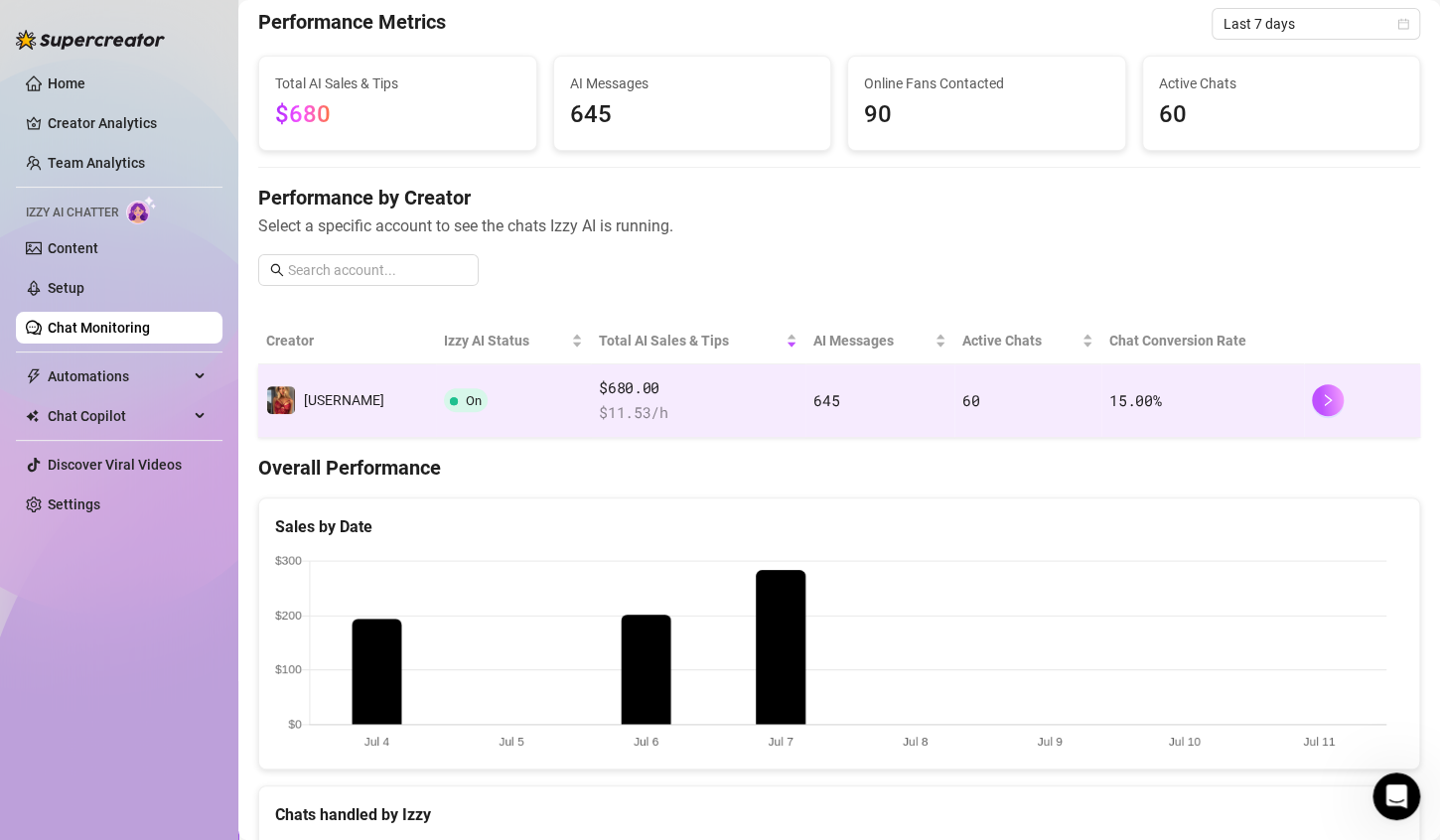 scroll, scrollTop: 0, scrollLeft: 0, axis: both 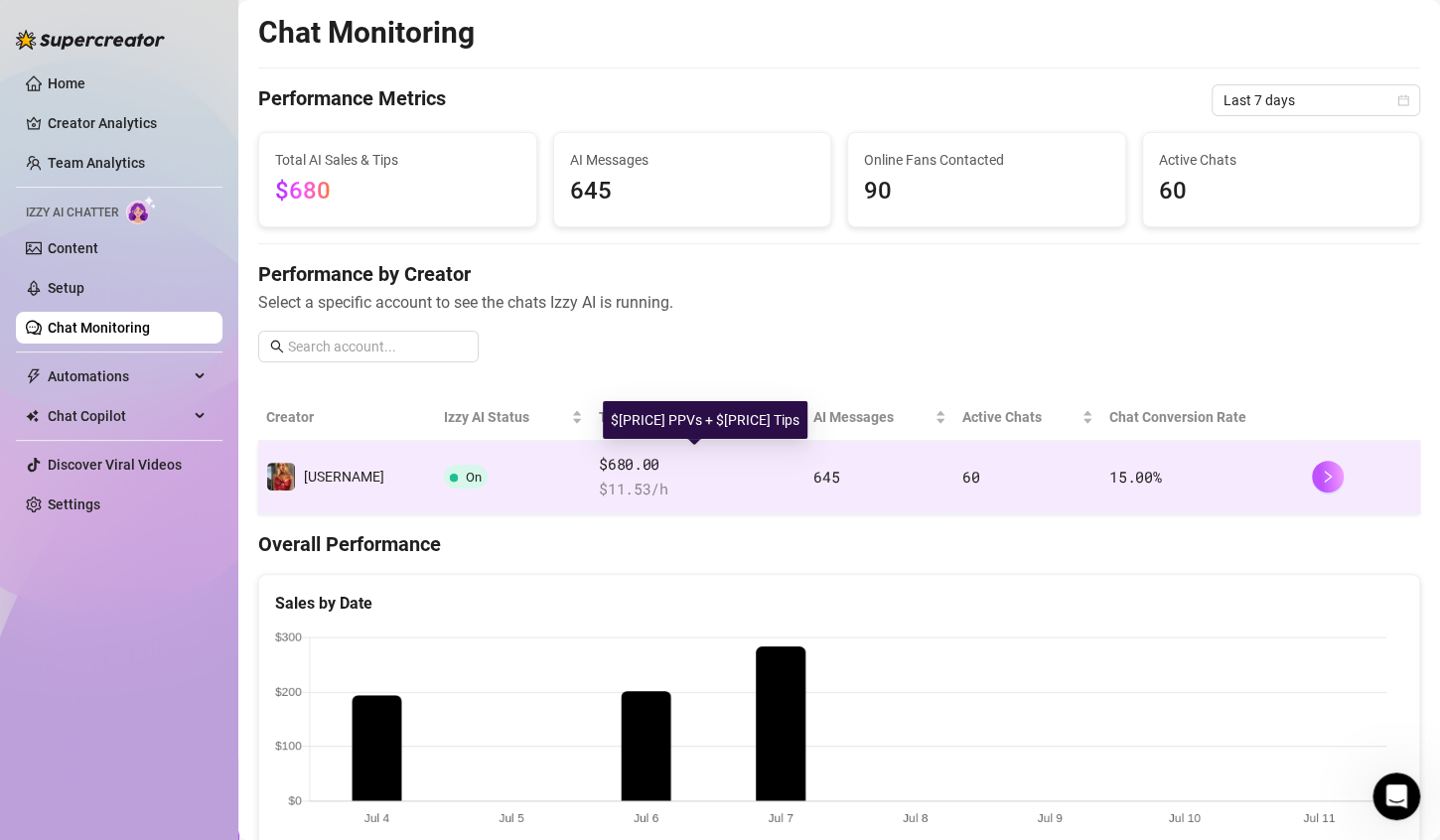 click on "$680.00" at bounding box center [698, 465] 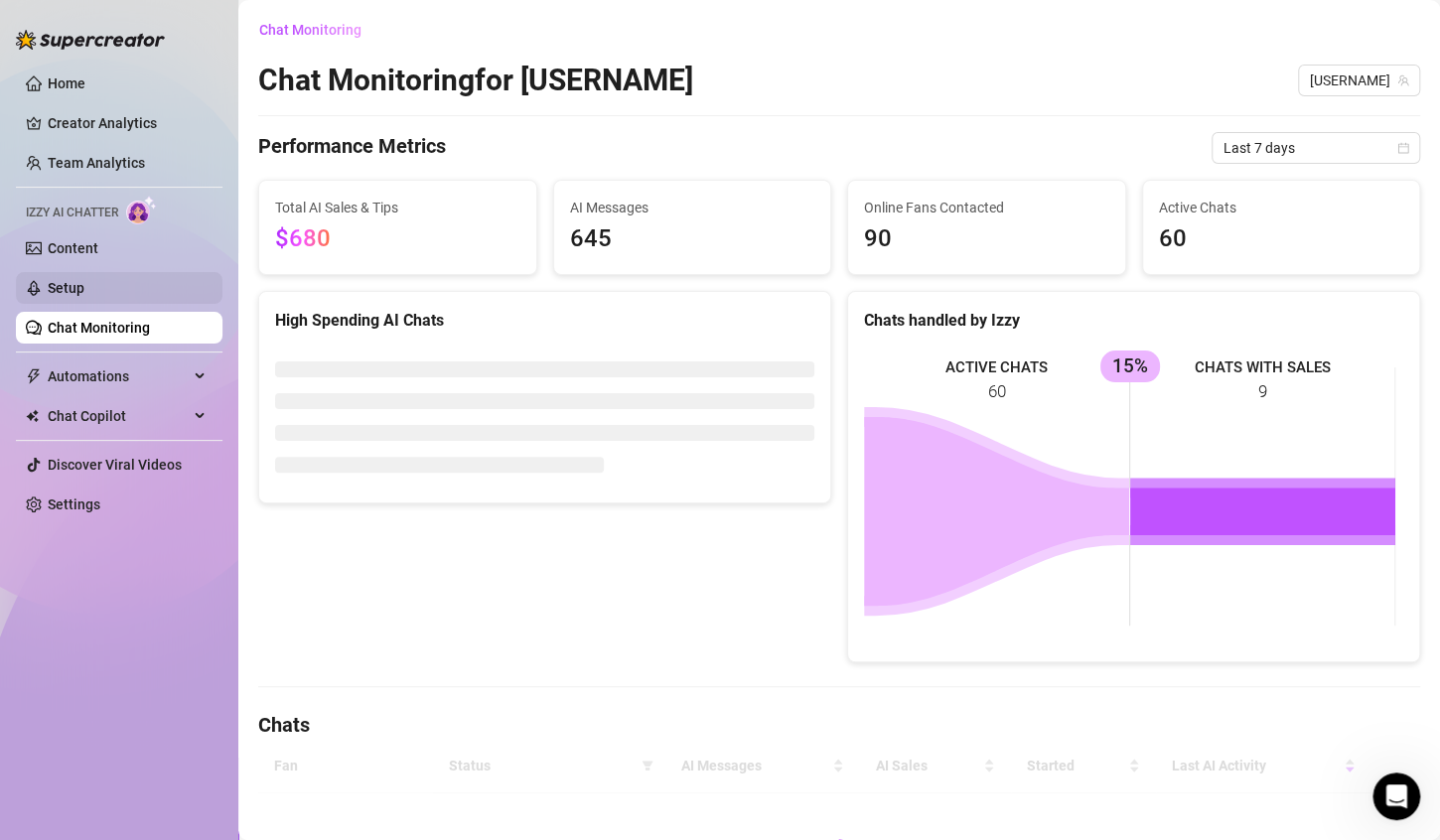 click on "Setup" at bounding box center (66, 288) 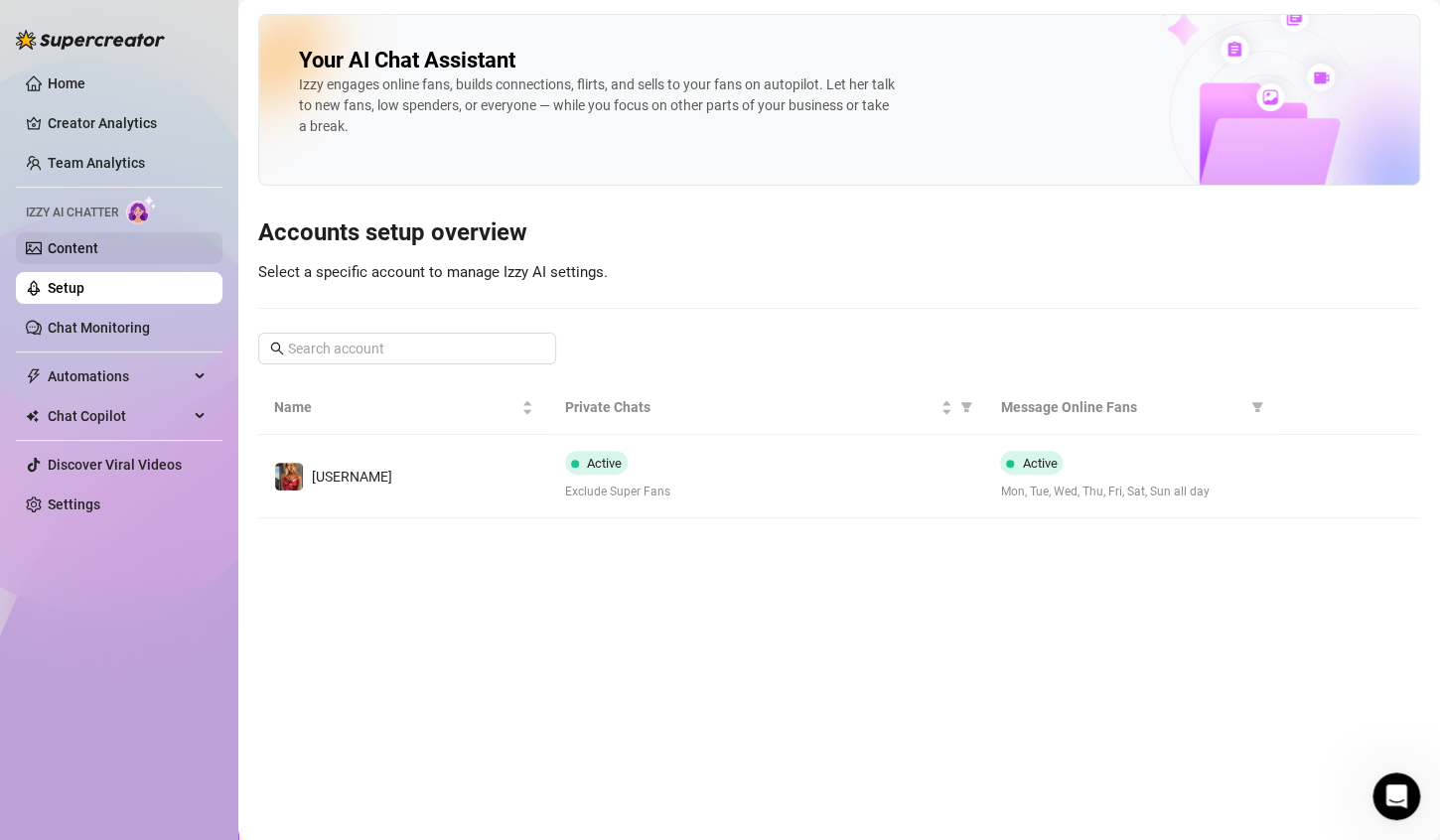 click on "Content" at bounding box center [72, 248] 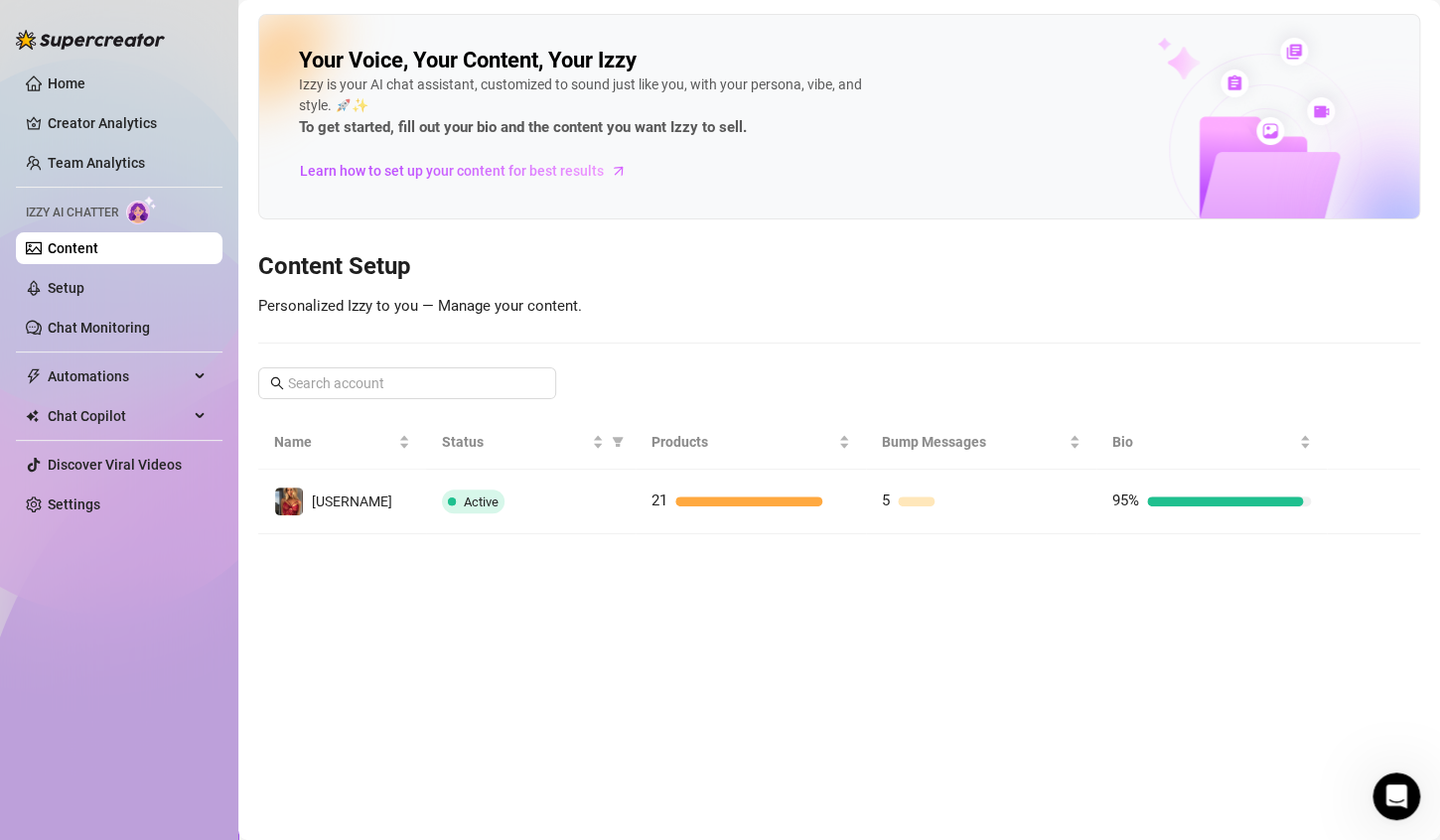 click on "Izzy AI Chatter" at bounding box center [72, 212] 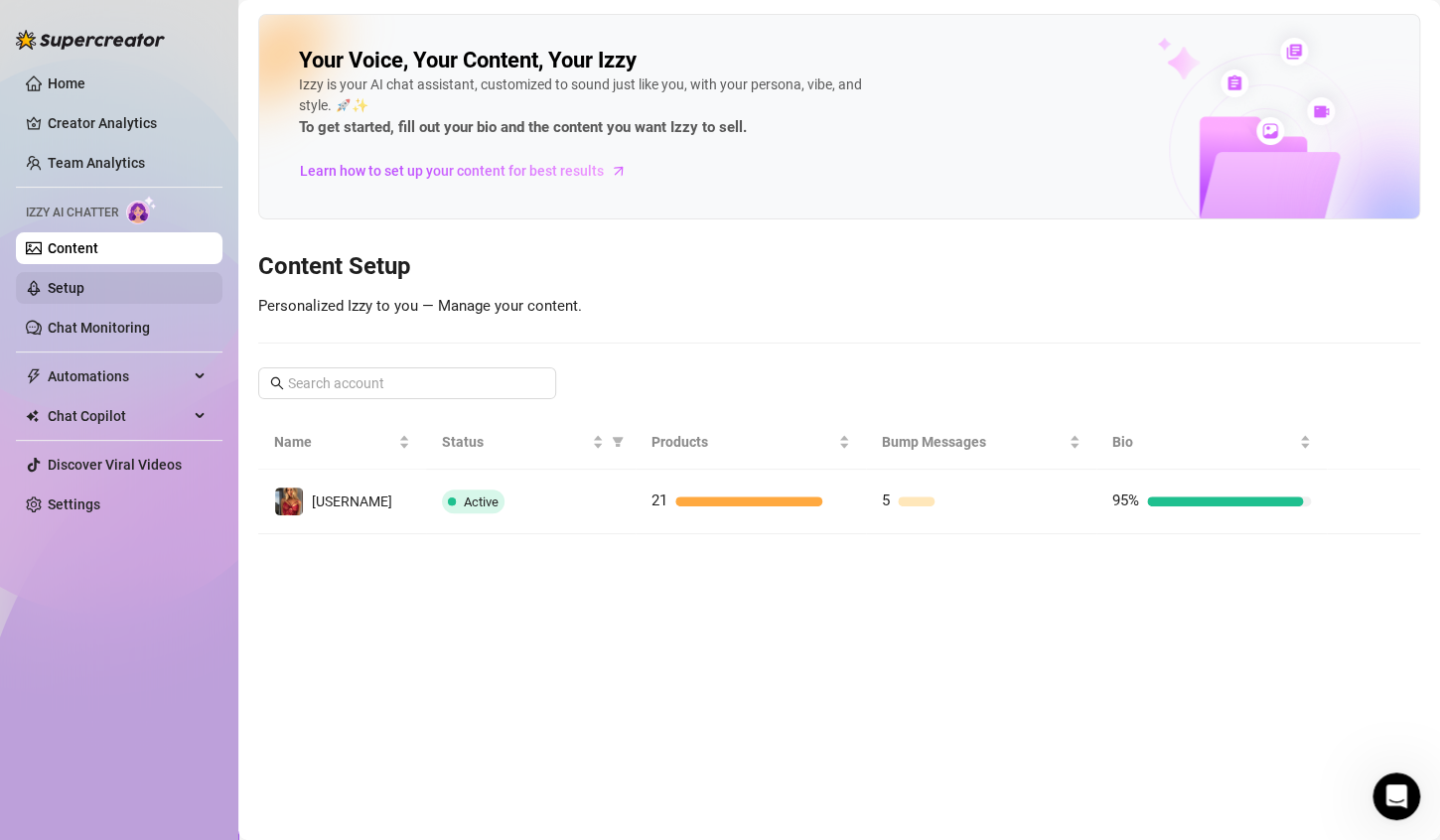 click on "Setup" at bounding box center (66, 288) 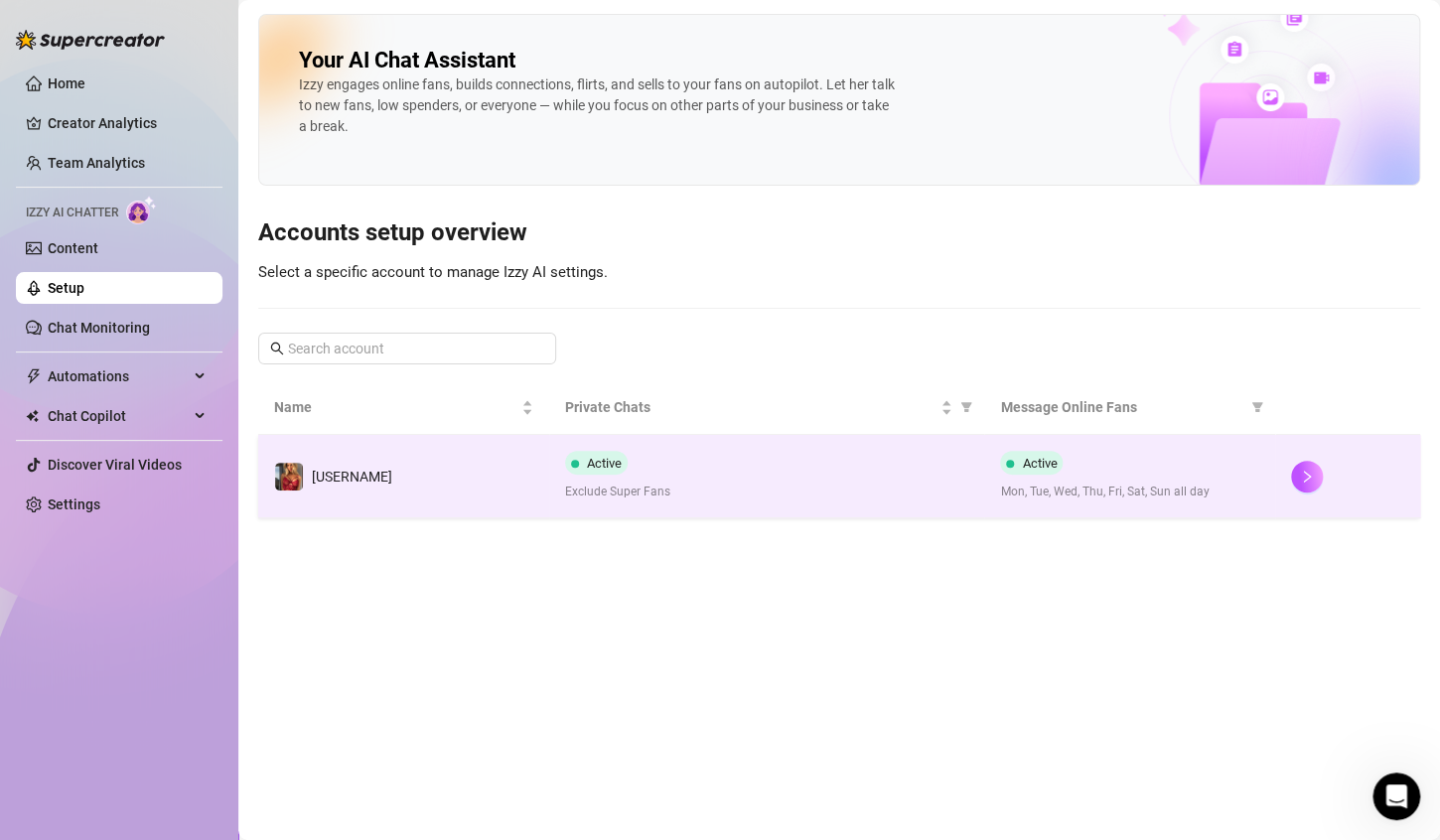 click on "[USERNAME]" at bounding box center (403, 477) 